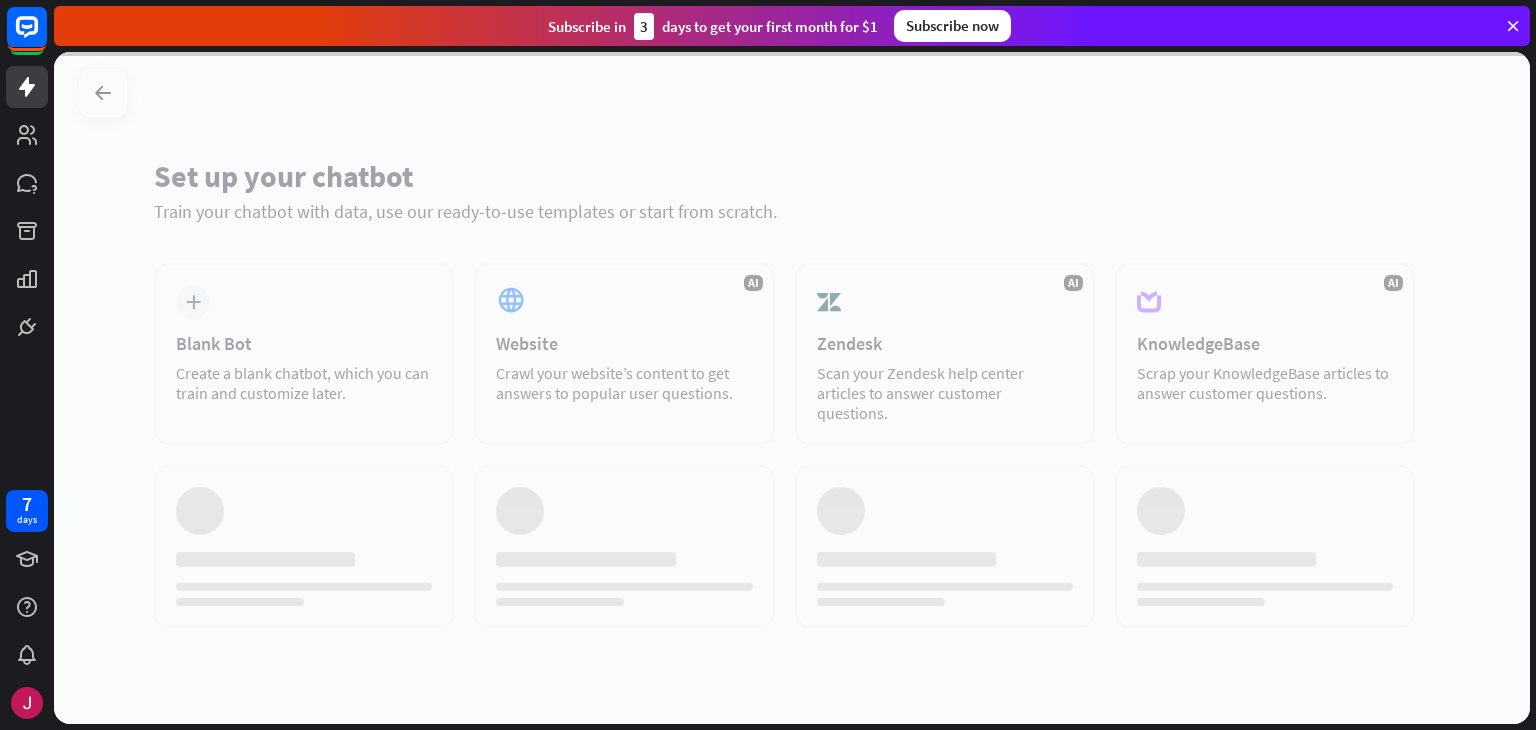 scroll, scrollTop: 0, scrollLeft: 0, axis: both 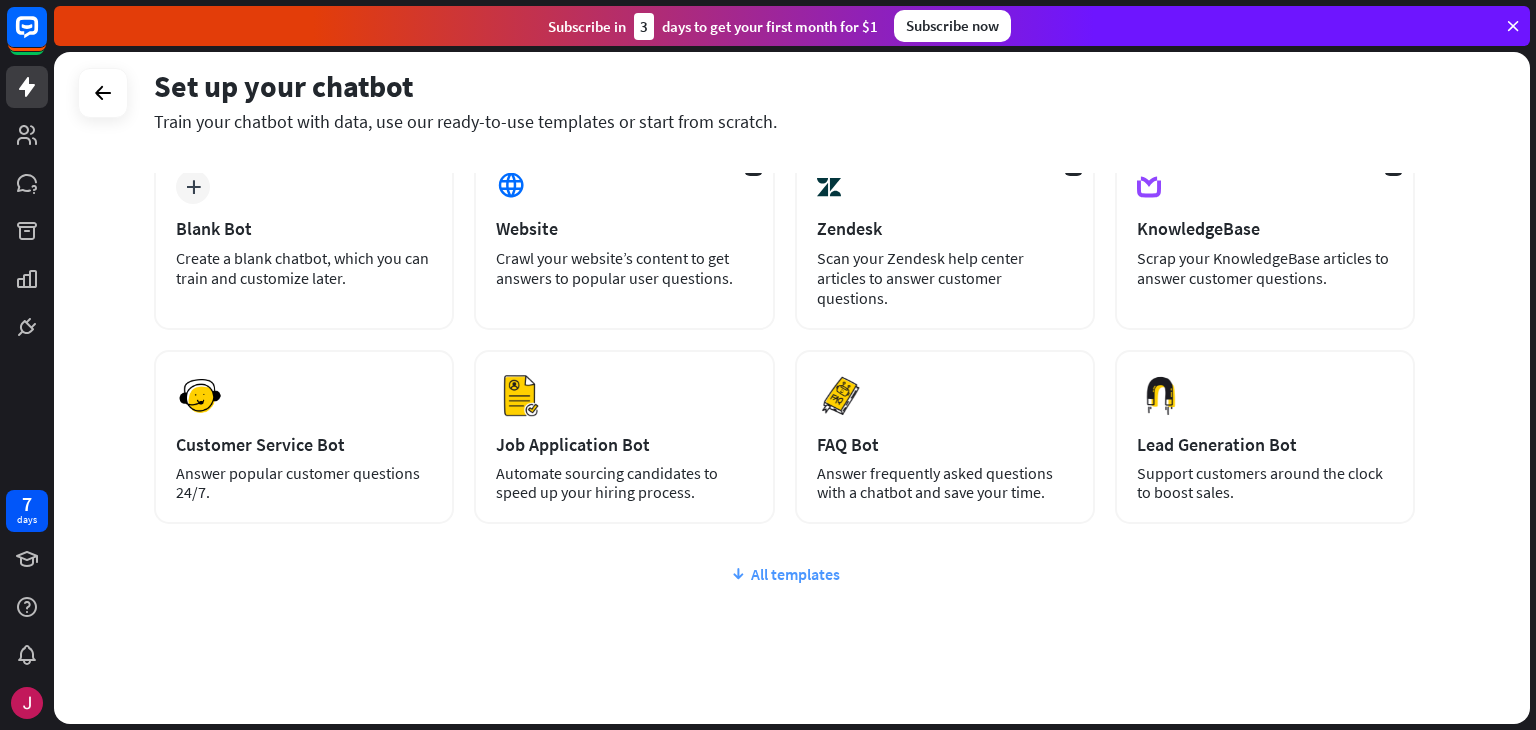 click on "All templates" at bounding box center [784, 574] 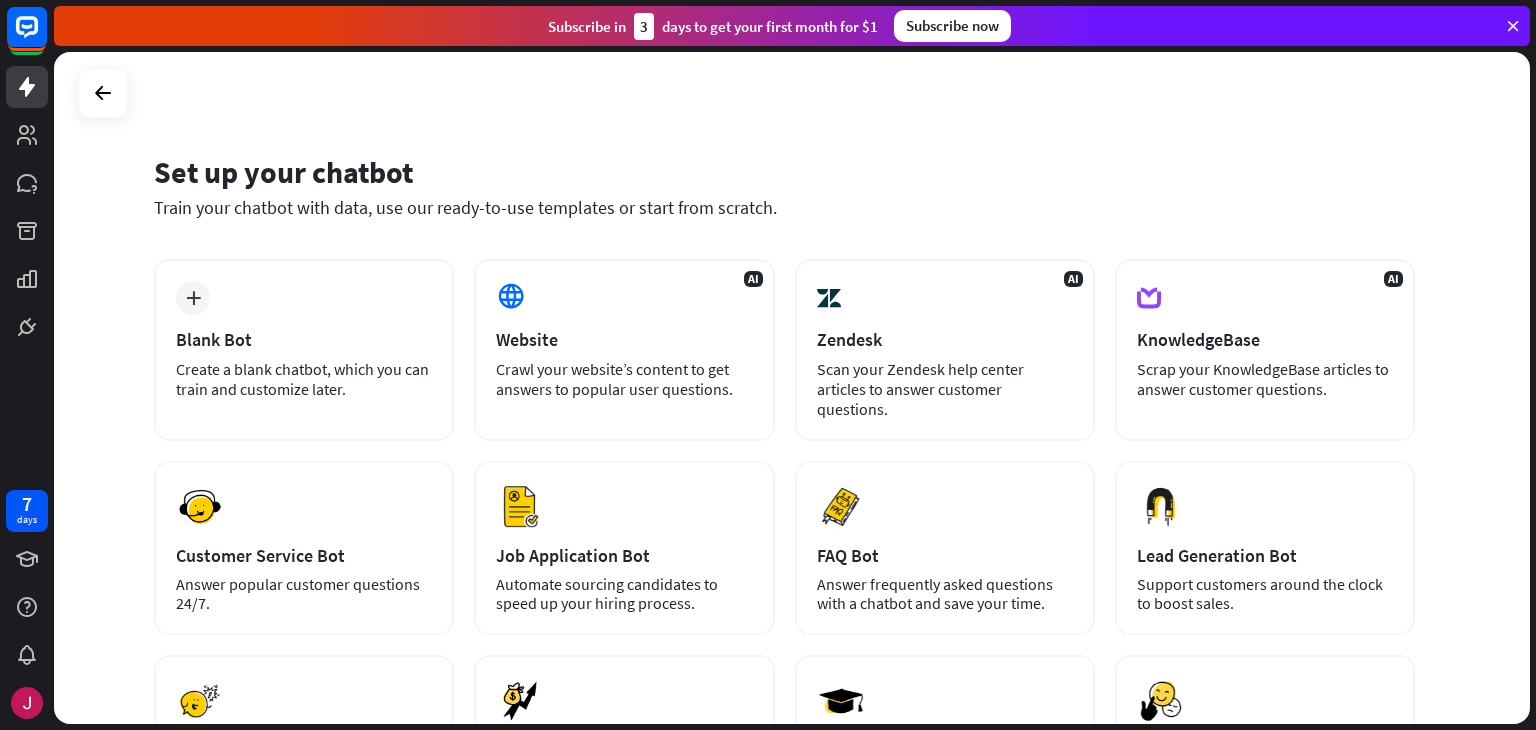 scroll, scrollTop: 0, scrollLeft: 0, axis: both 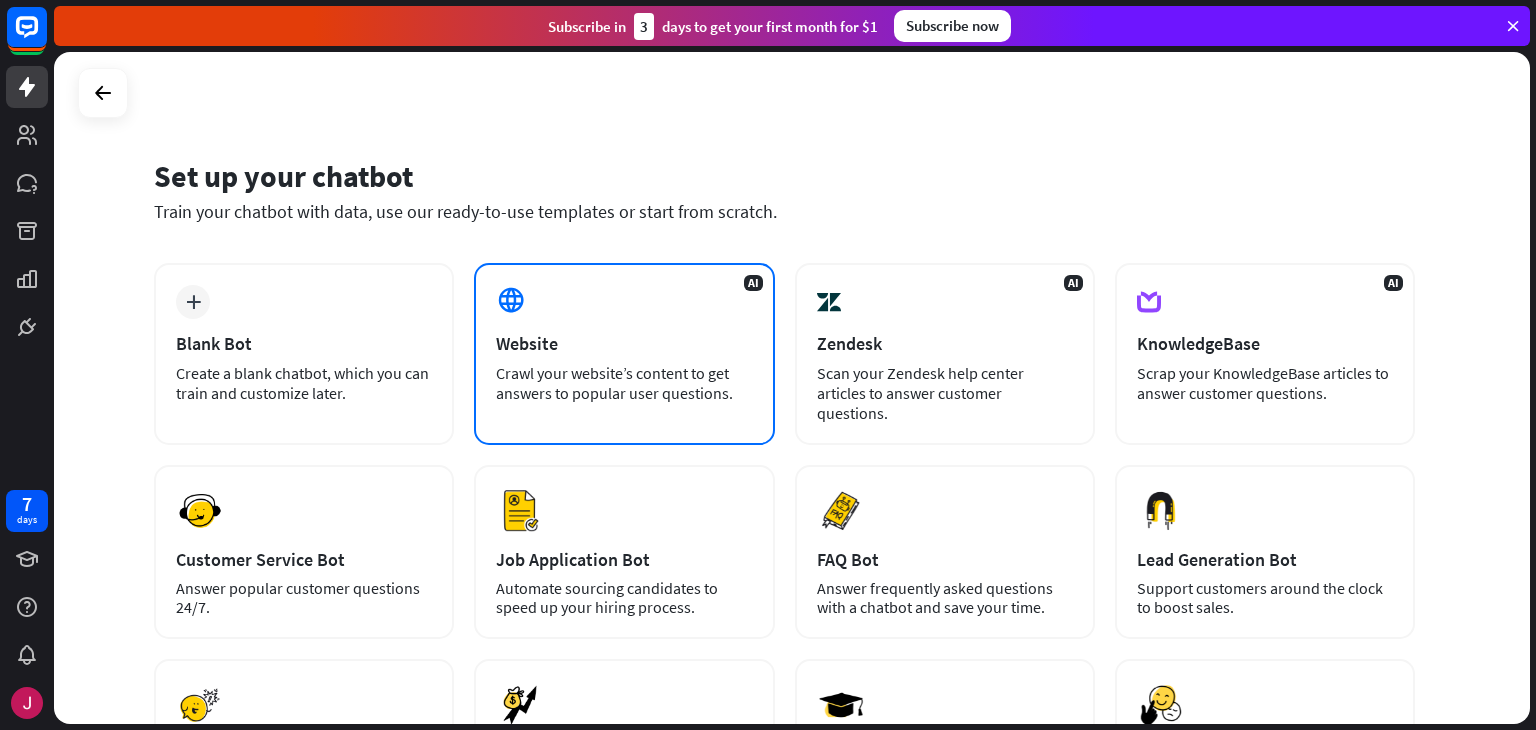 click on "Crawl your website’s content to get answers to
popular user questions." at bounding box center (624, 383) 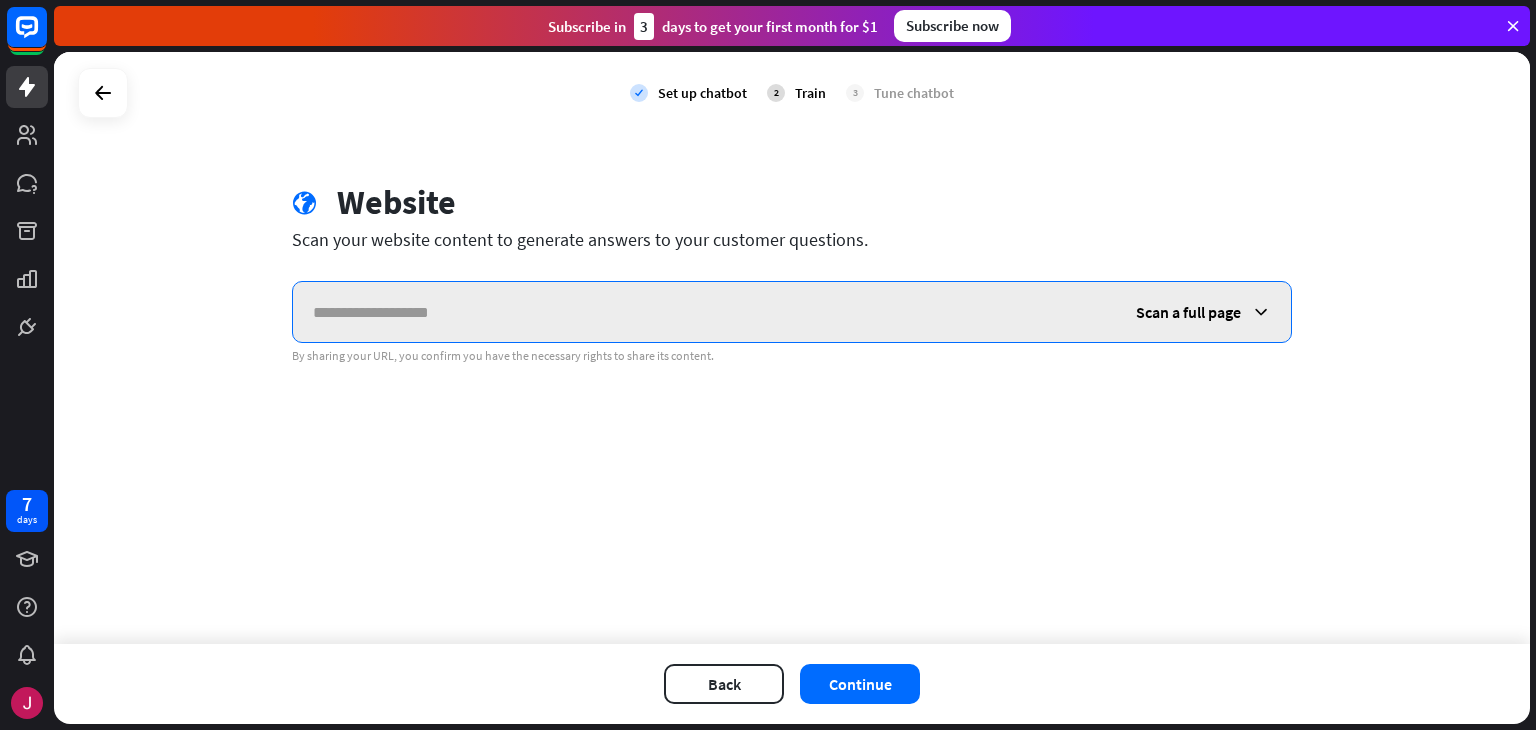 click at bounding box center (704, 312) 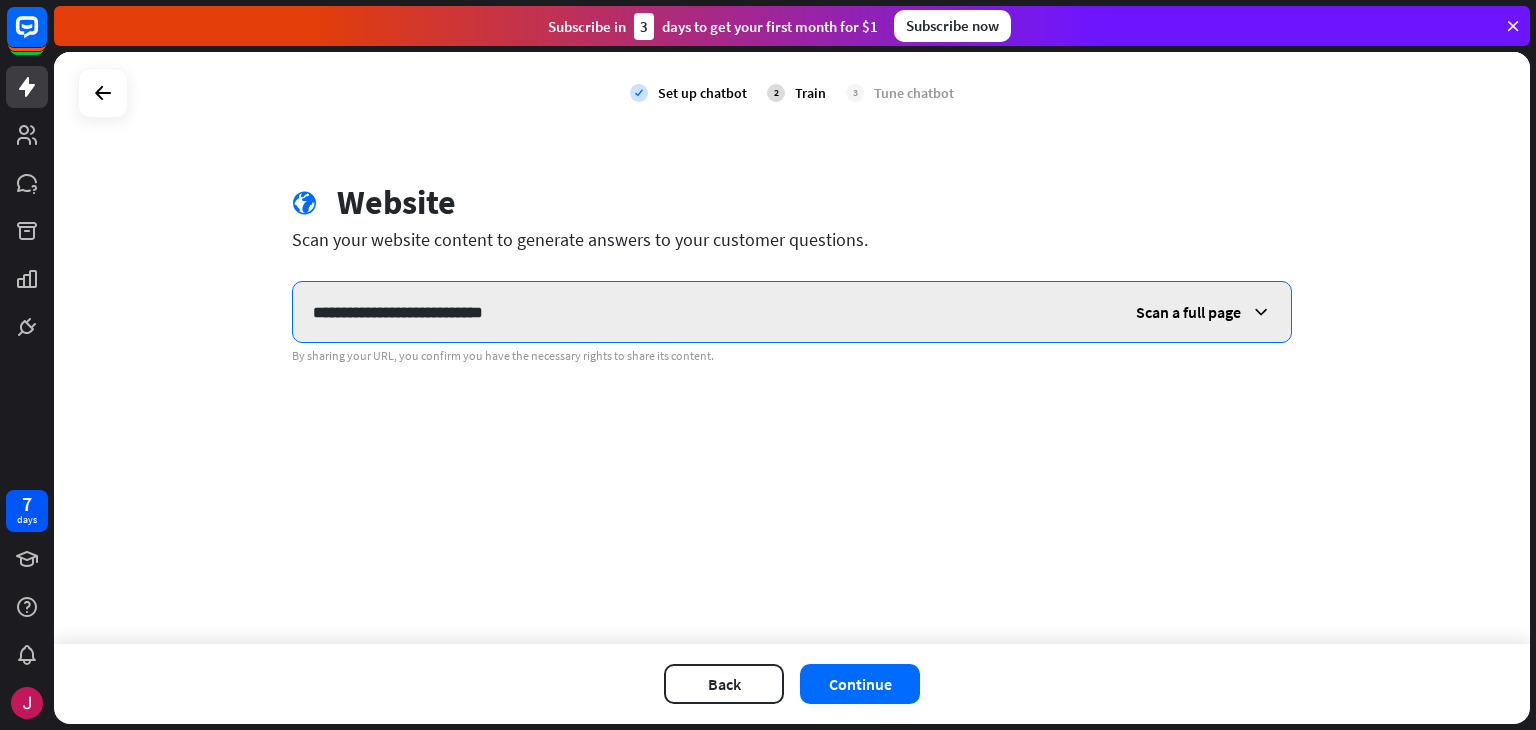 type on "**********" 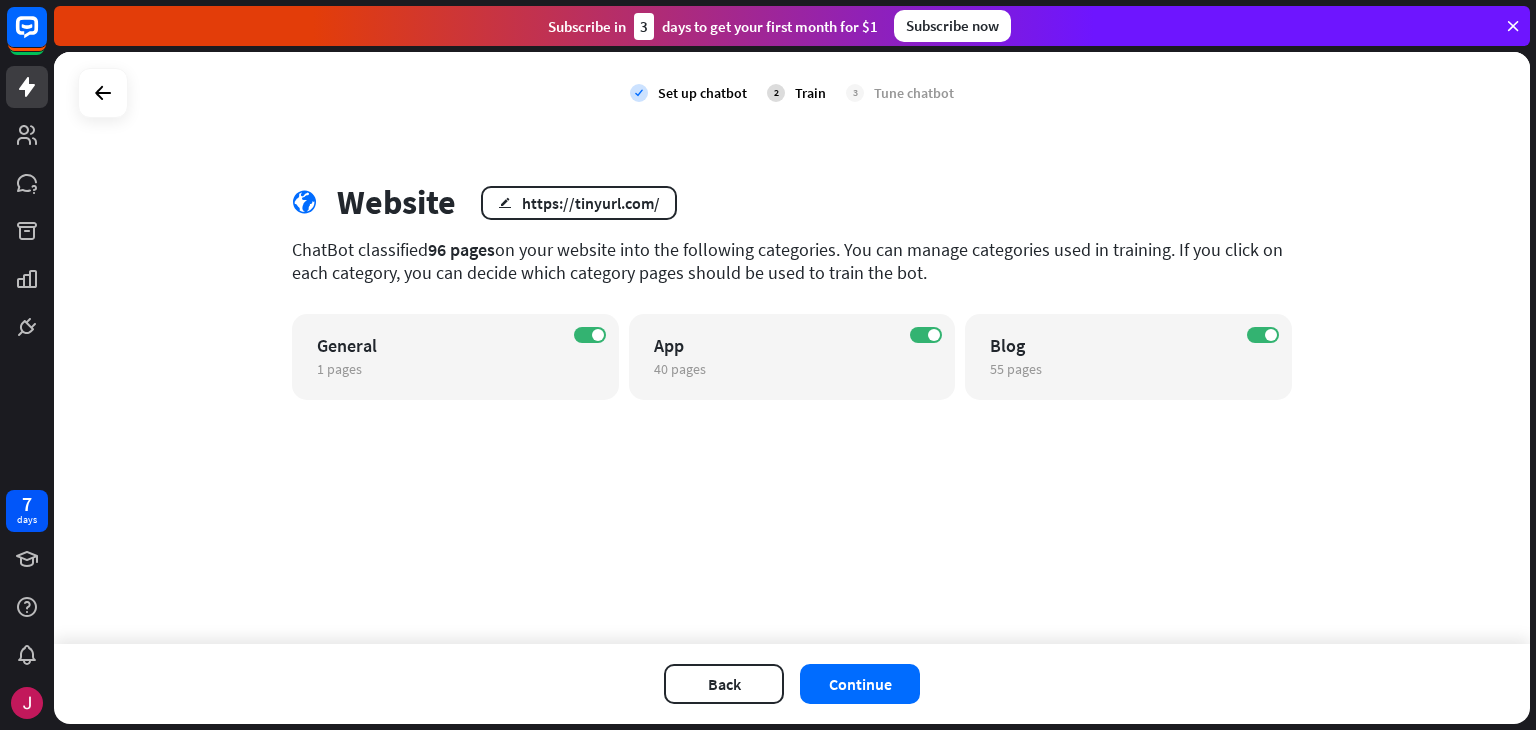 click on "Back
Continue" at bounding box center (792, 684) 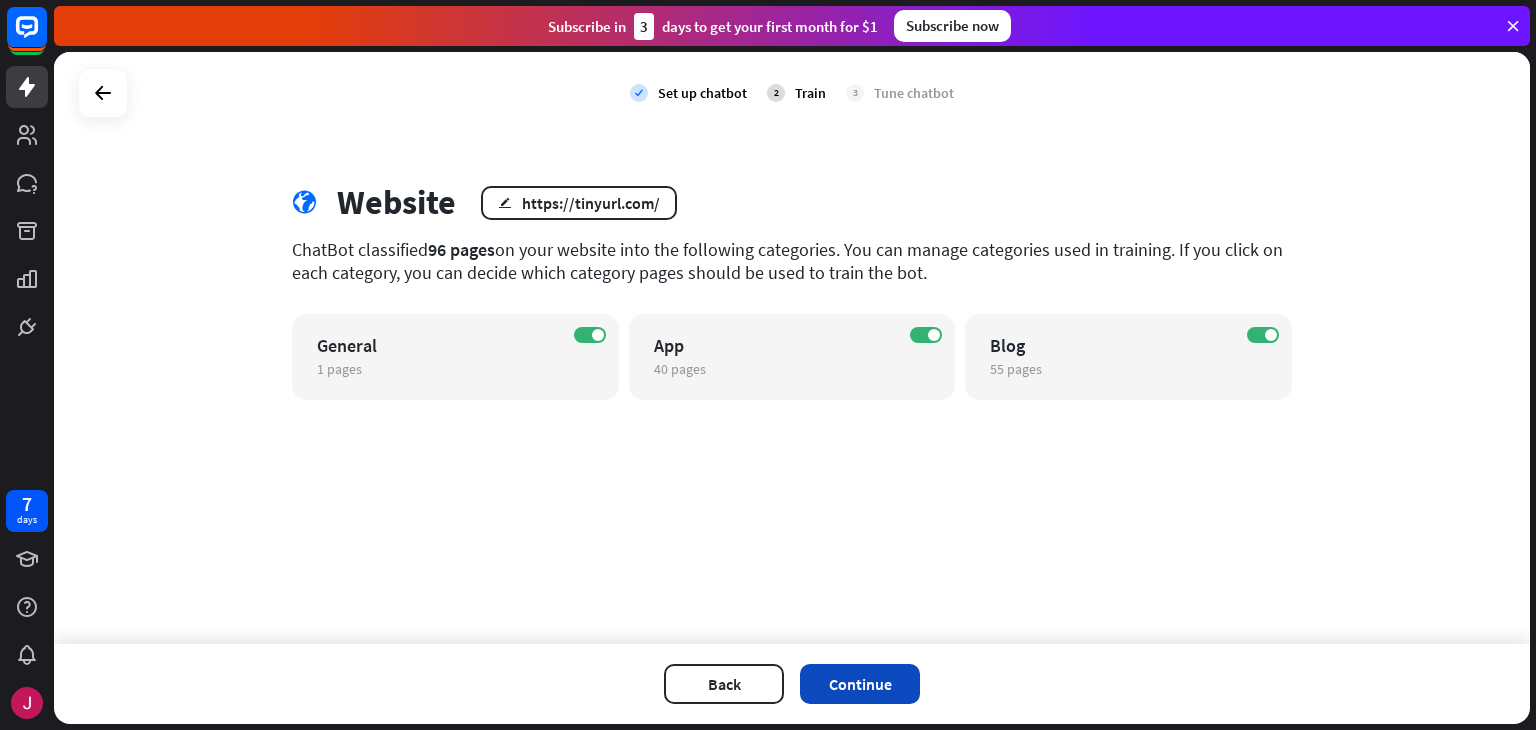 click on "Continue" at bounding box center [860, 684] 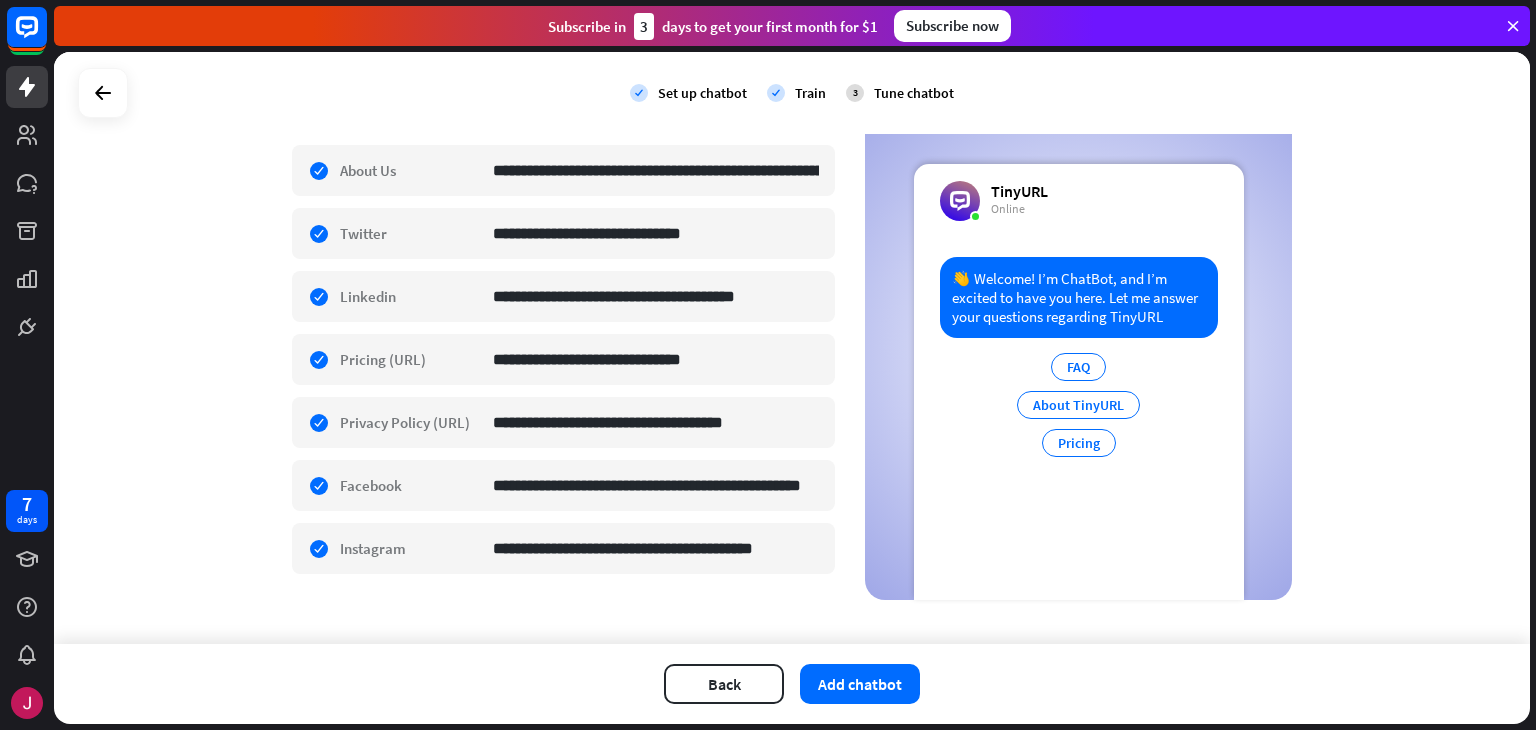 scroll, scrollTop: 490, scrollLeft: 0, axis: vertical 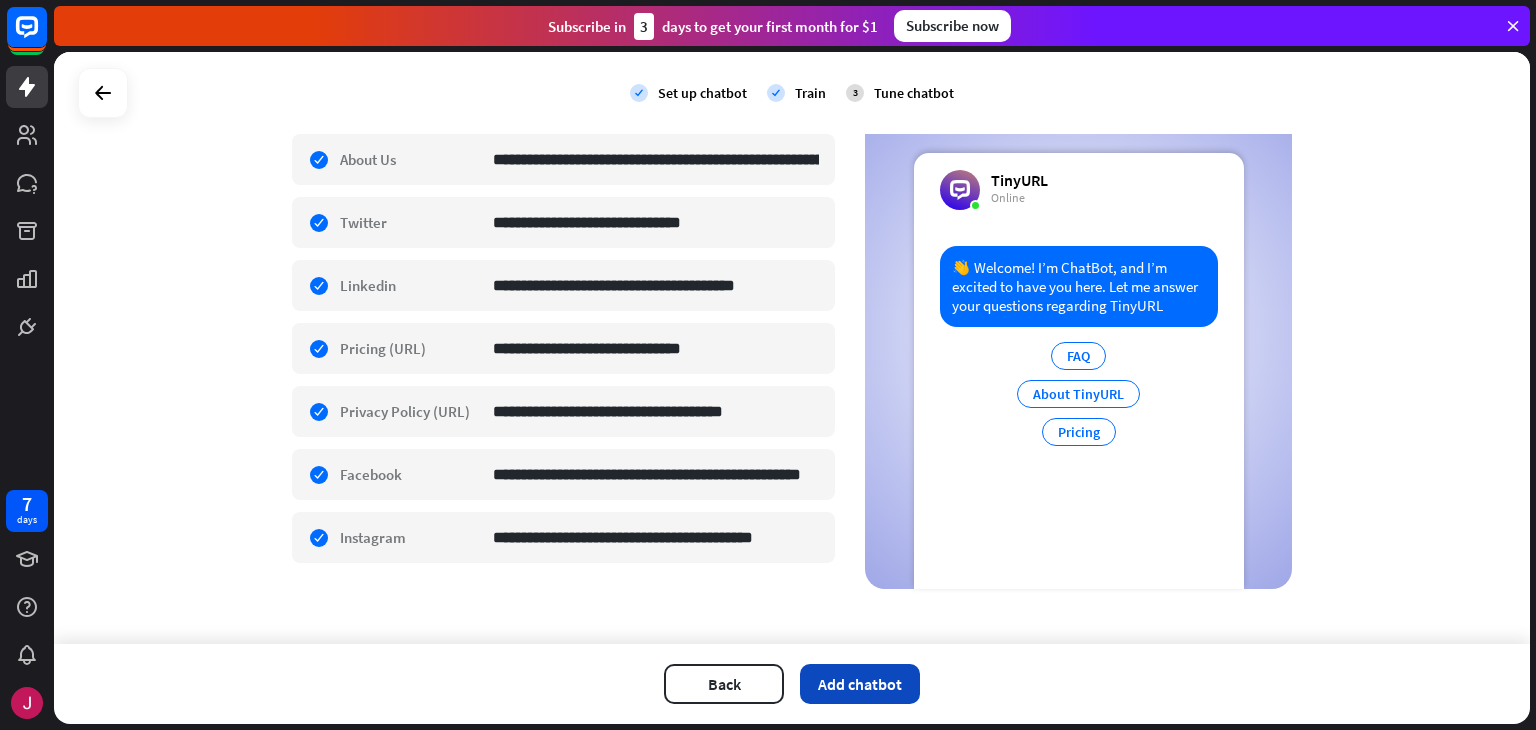click on "Add chatbot" at bounding box center [860, 684] 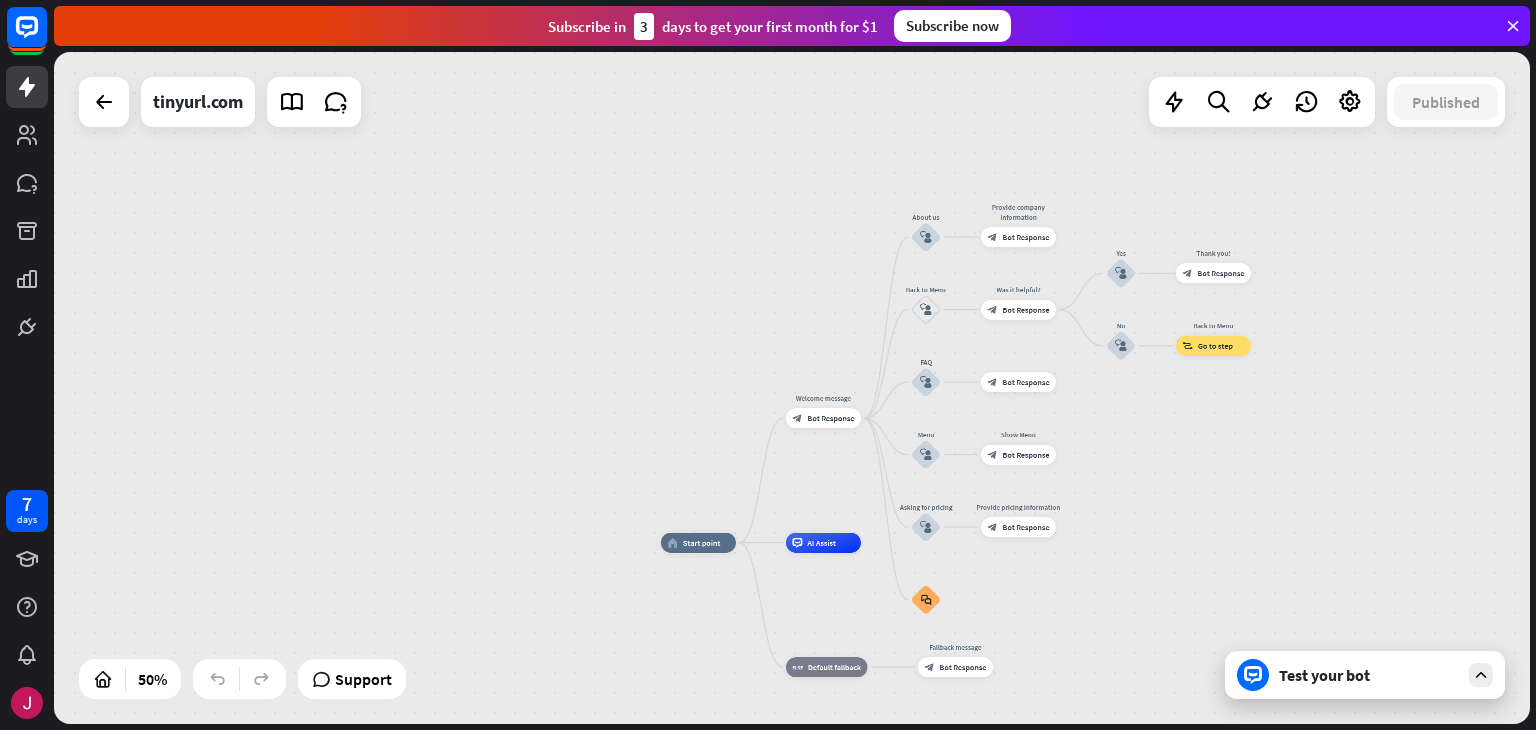 drag, startPoint x: 1209, startPoint y: 285, endPoint x: 1185, endPoint y: 485, distance: 201.43486 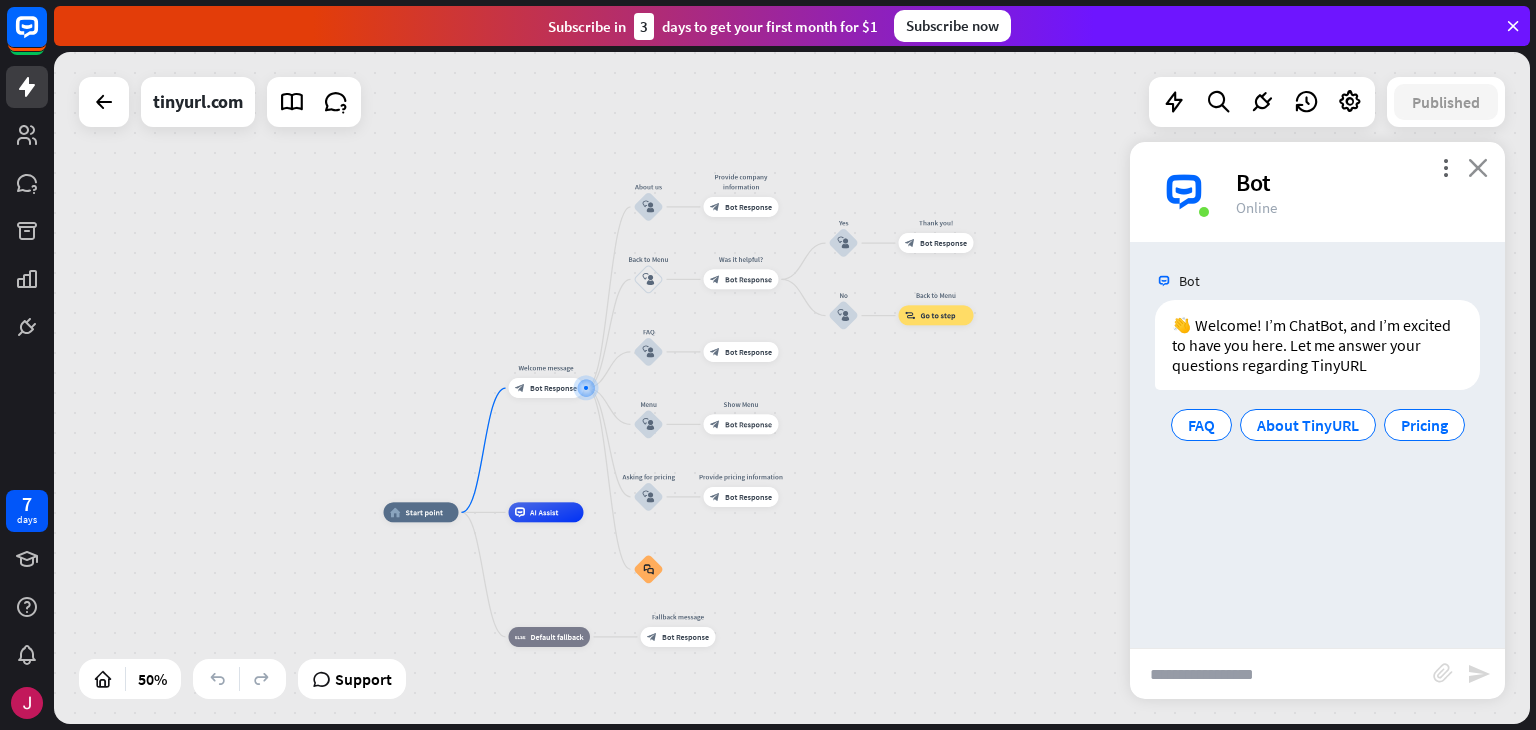 click on "close" at bounding box center (1478, 167) 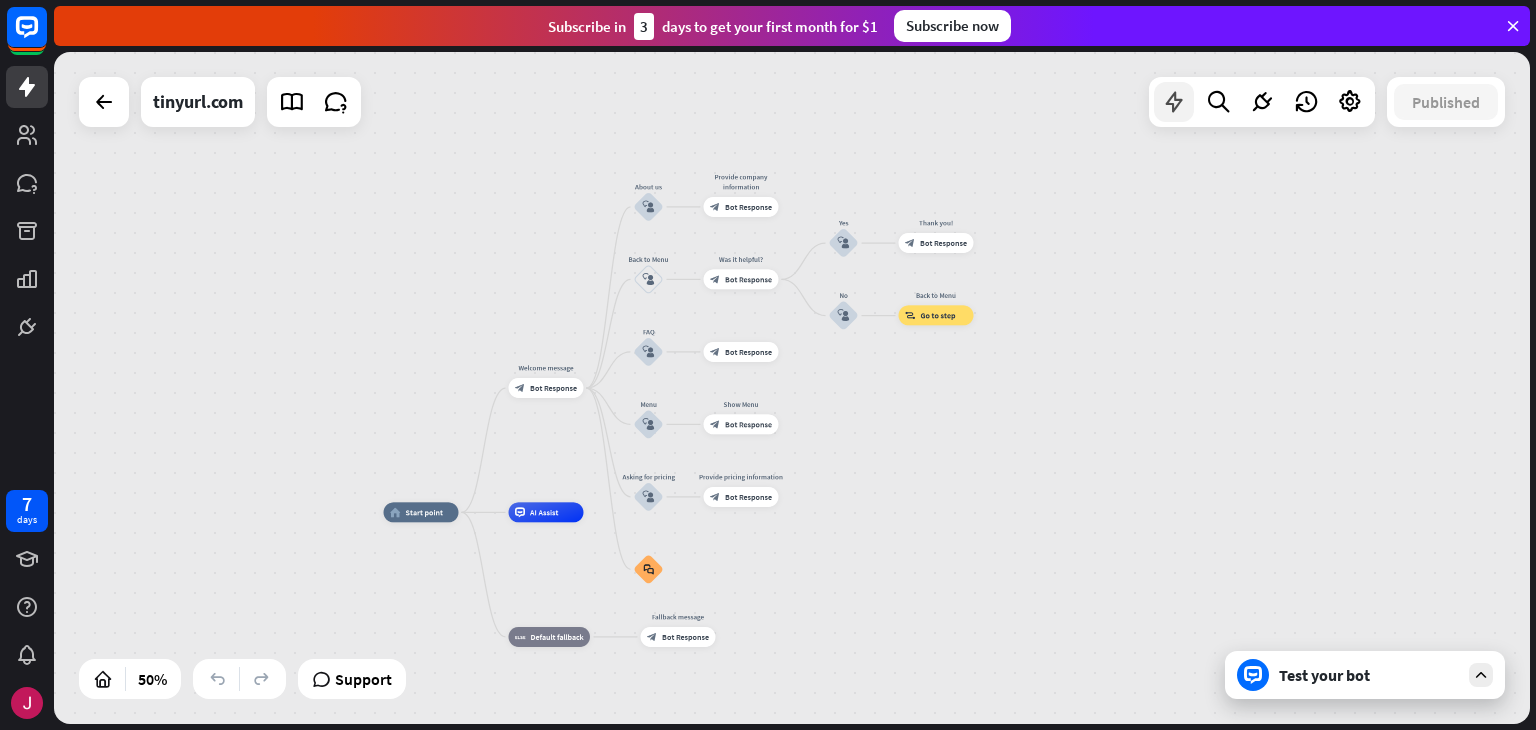 click at bounding box center (1174, 102) 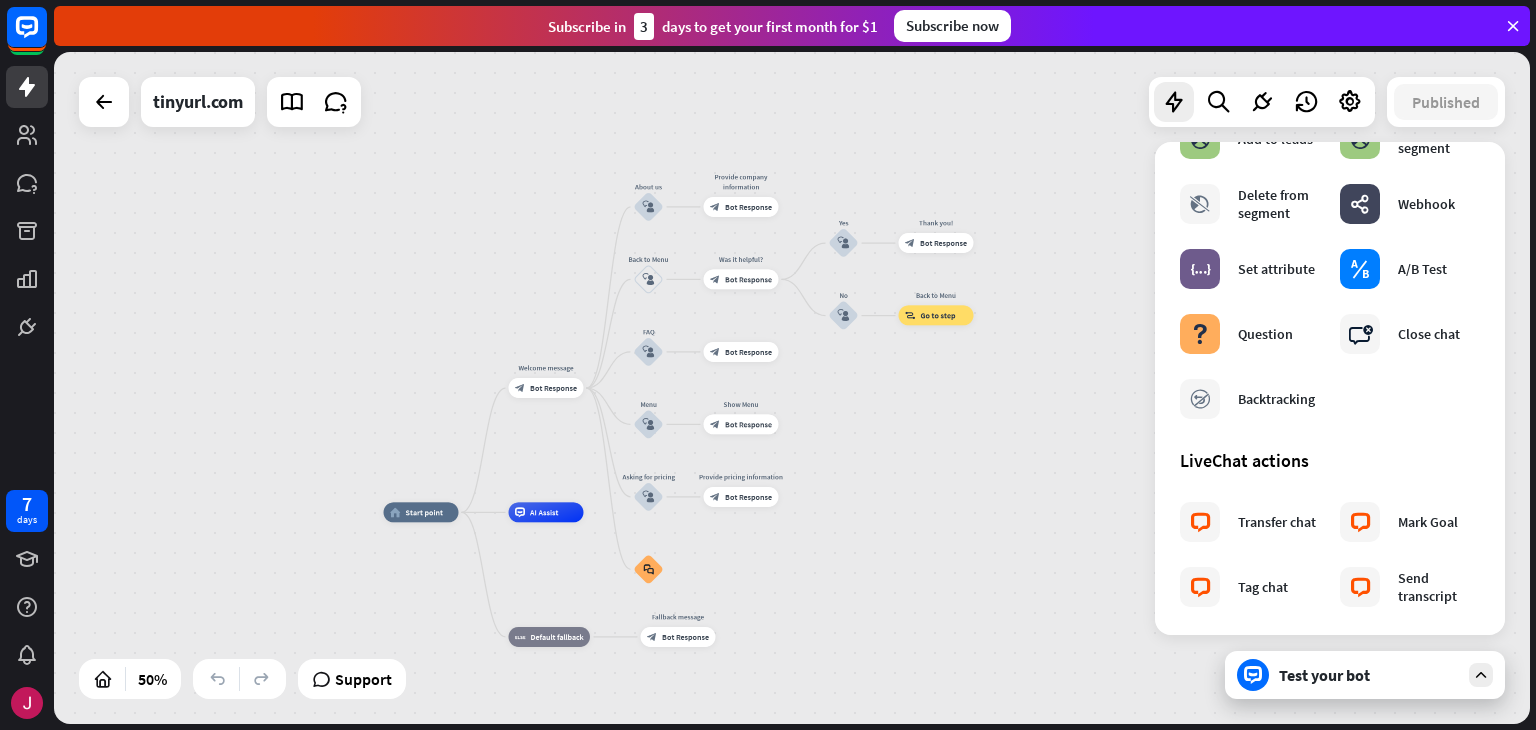 scroll, scrollTop: 423, scrollLeft: 0, axis: vertical 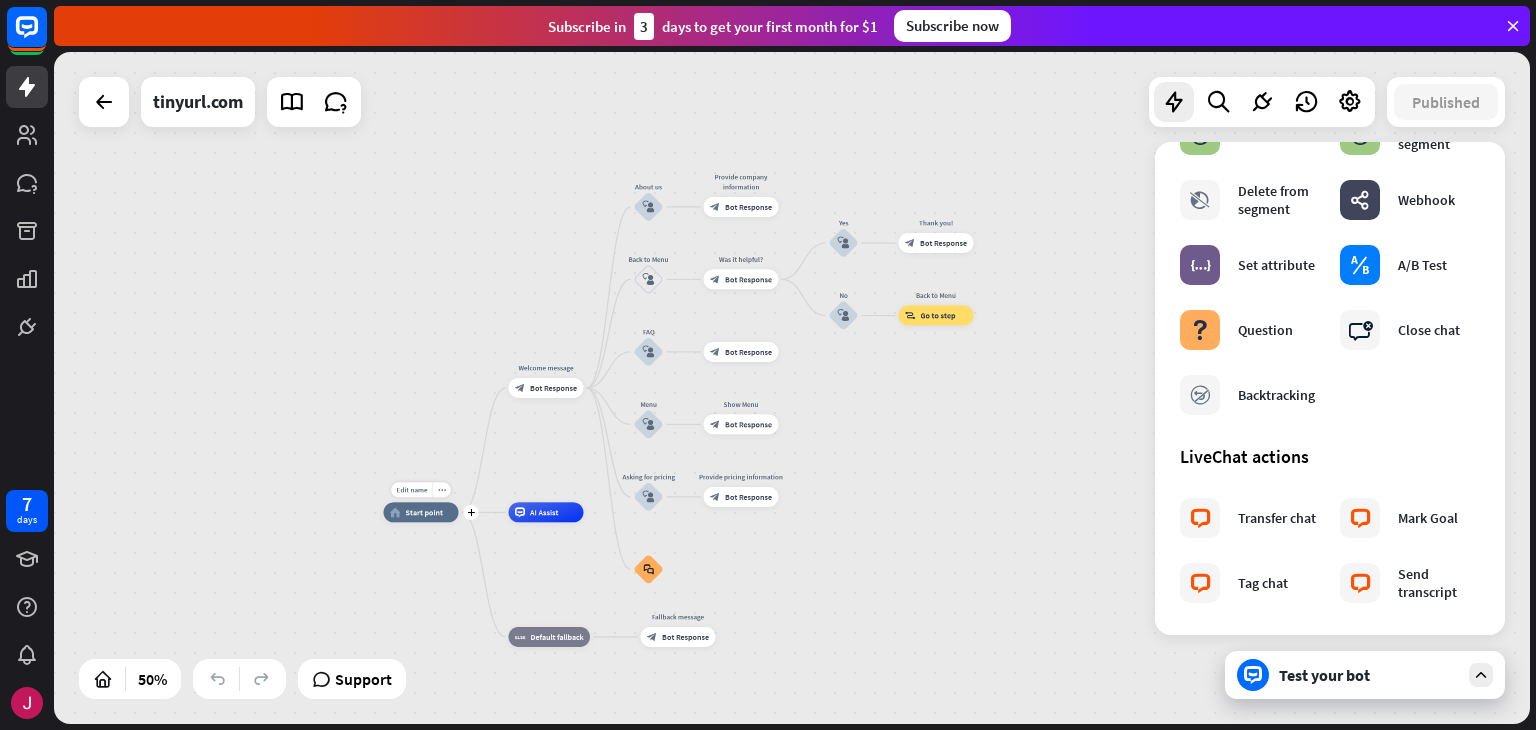 click on "home_2   Start point" at bounding box center [421, 512] 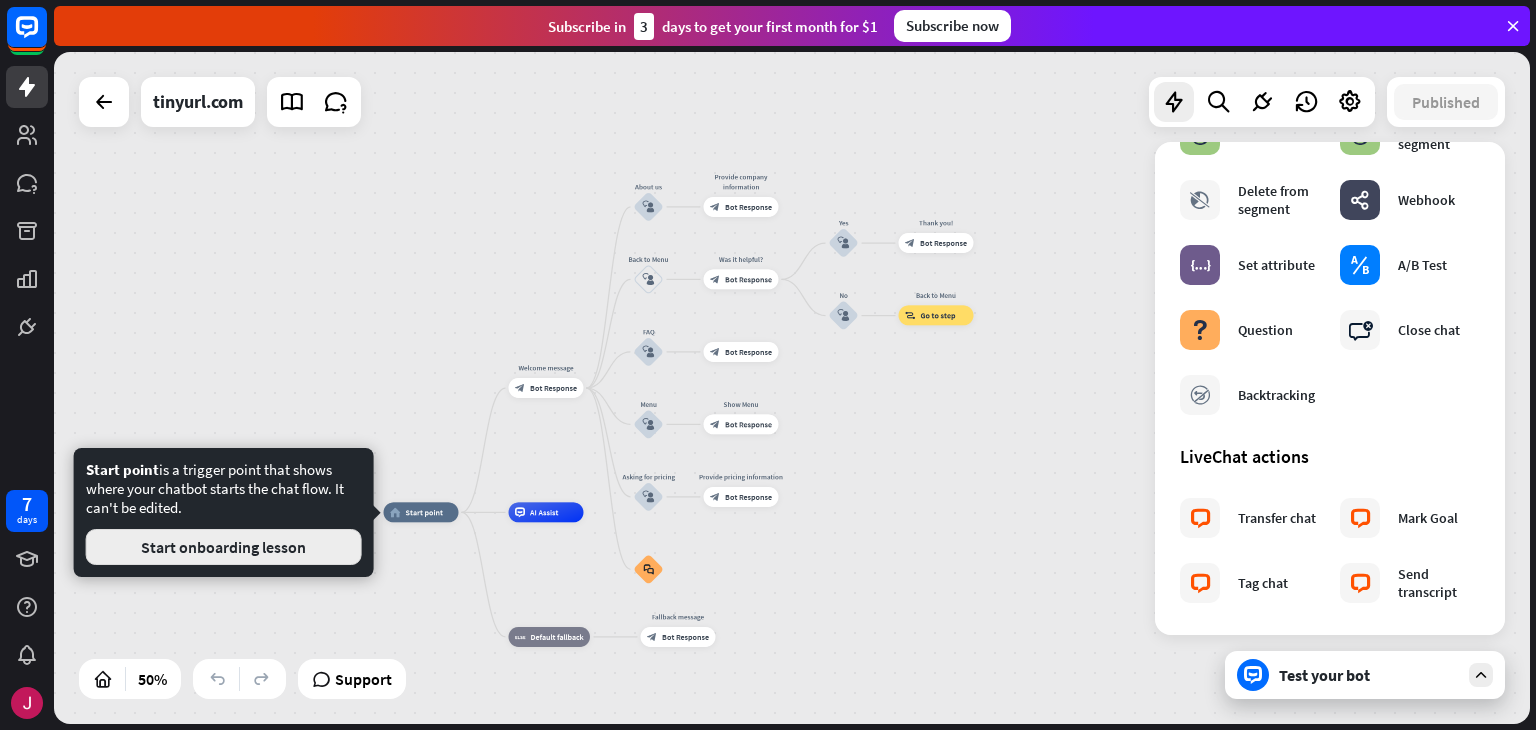 click on "Start onboarding lesson" at bounding box center [224, 547] 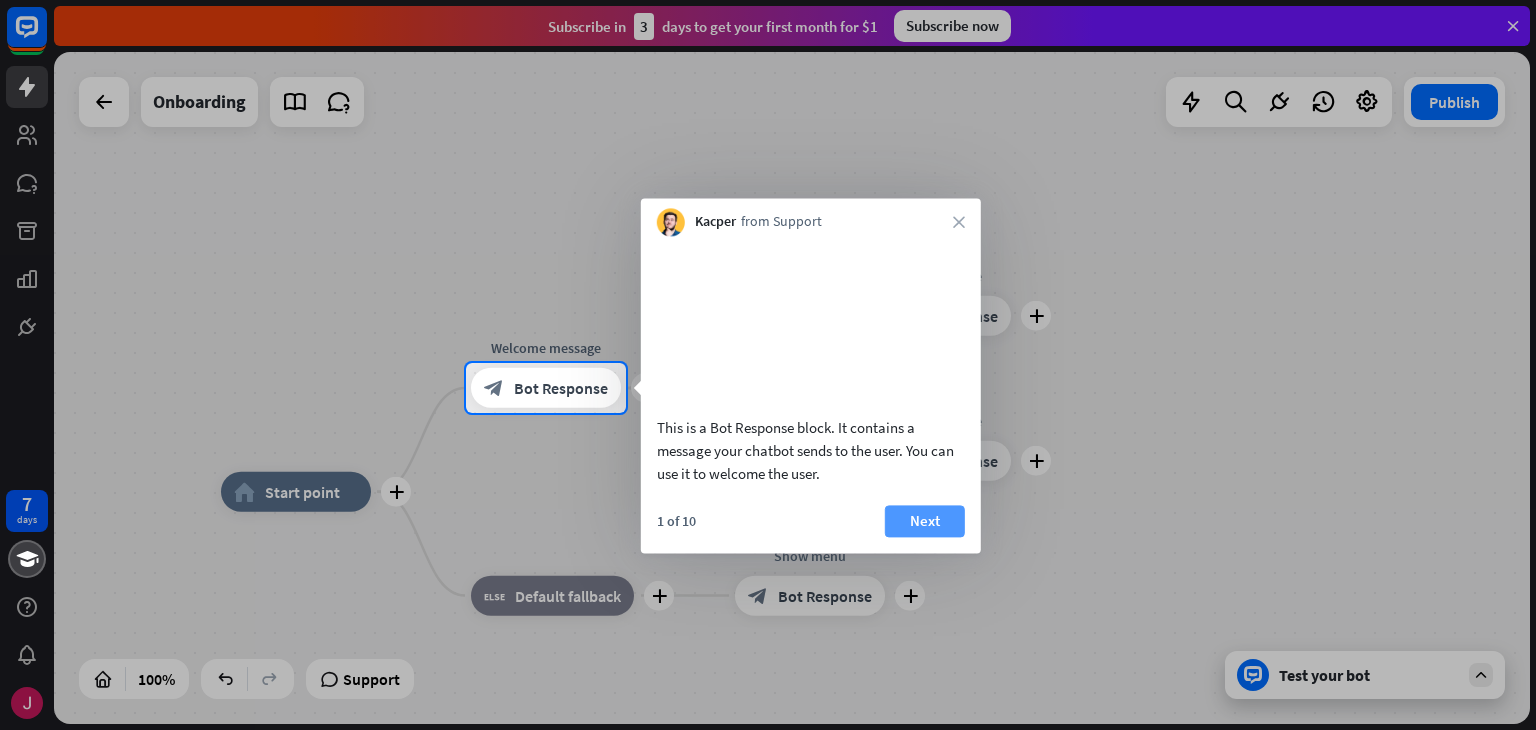click on "Next" at bounding box center [925, 521] 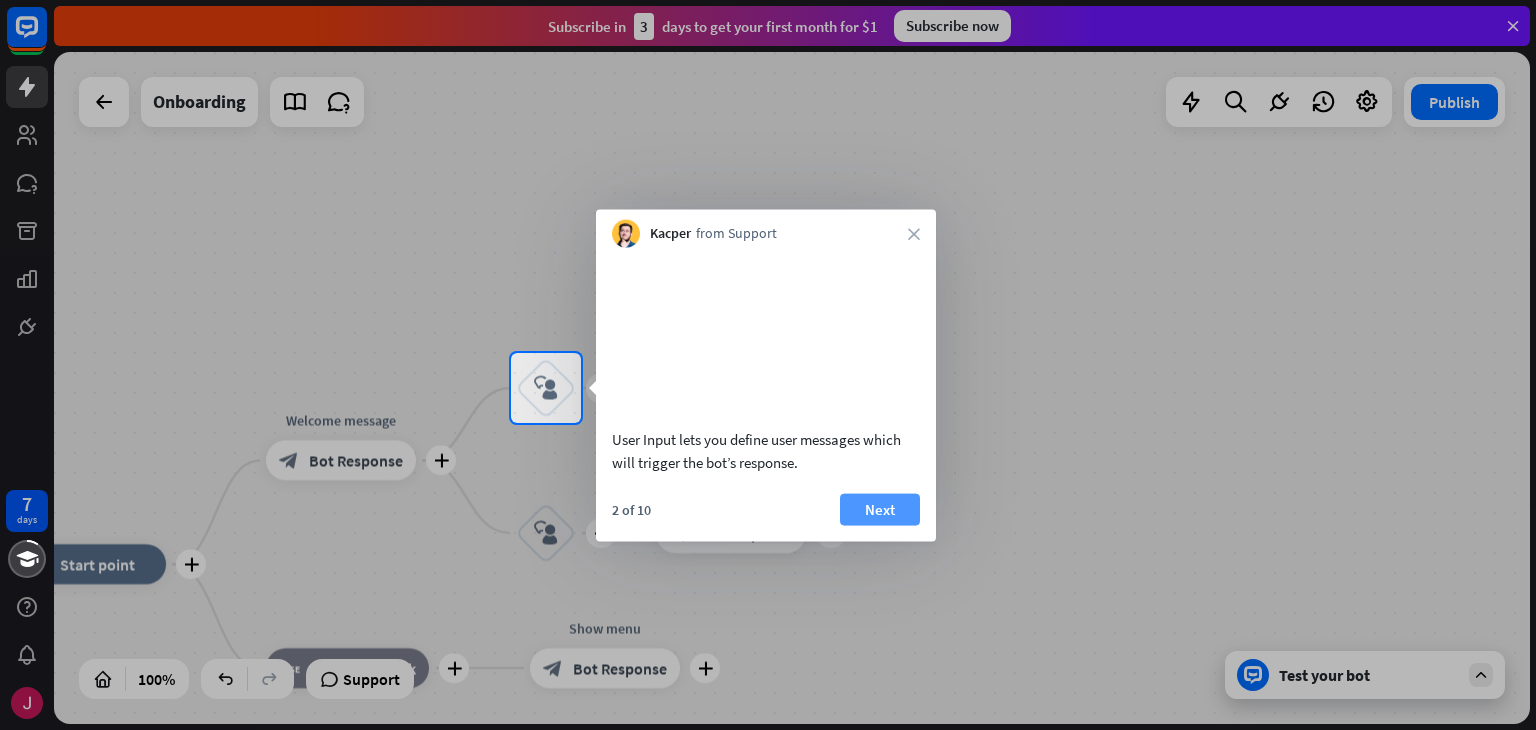 click on "Next" at bounding box center (880, 509) 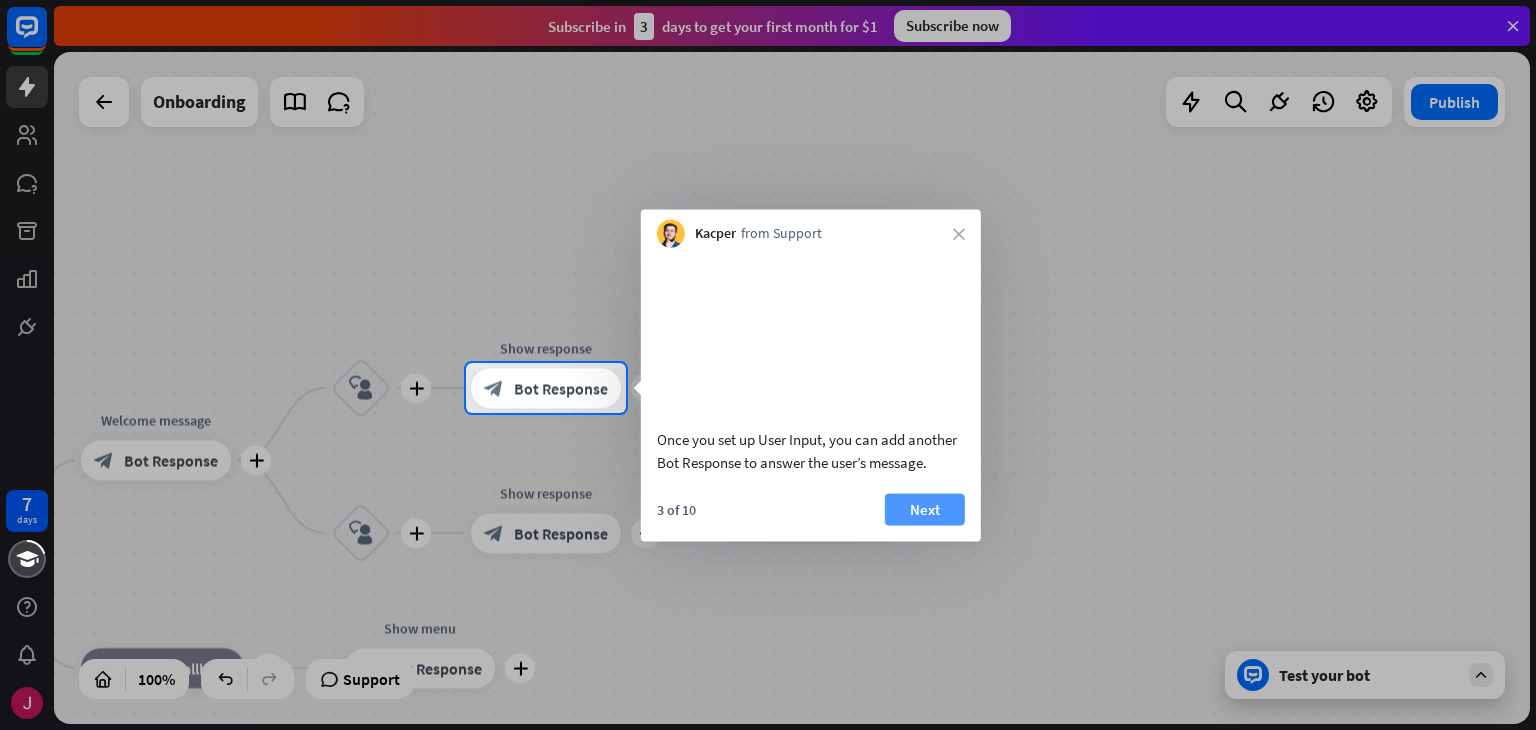 click on "Next" at bounding box center [925, 509] 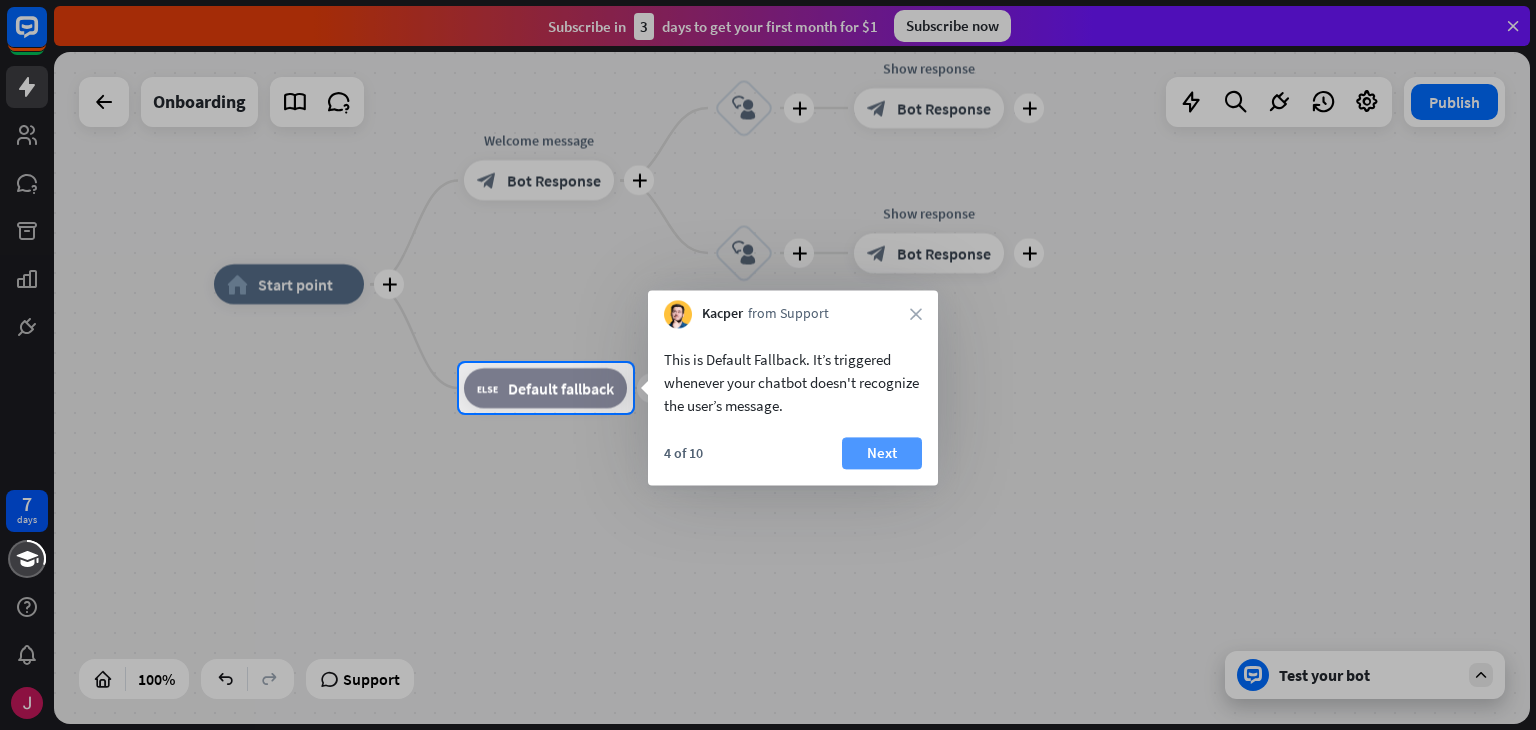 click on "Next" at bounding box center [882, 453] 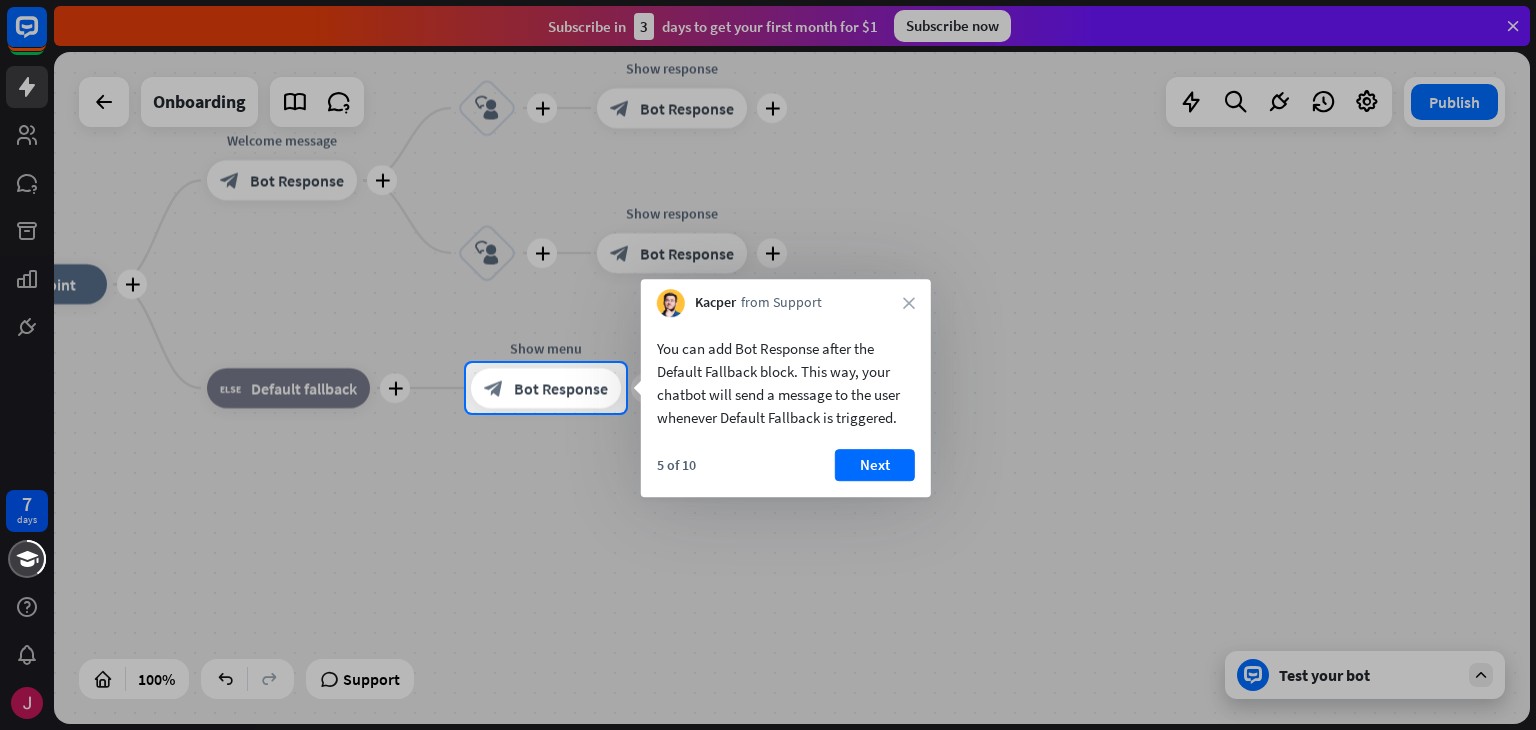 click on "Next" at bounding box center [875, 465] 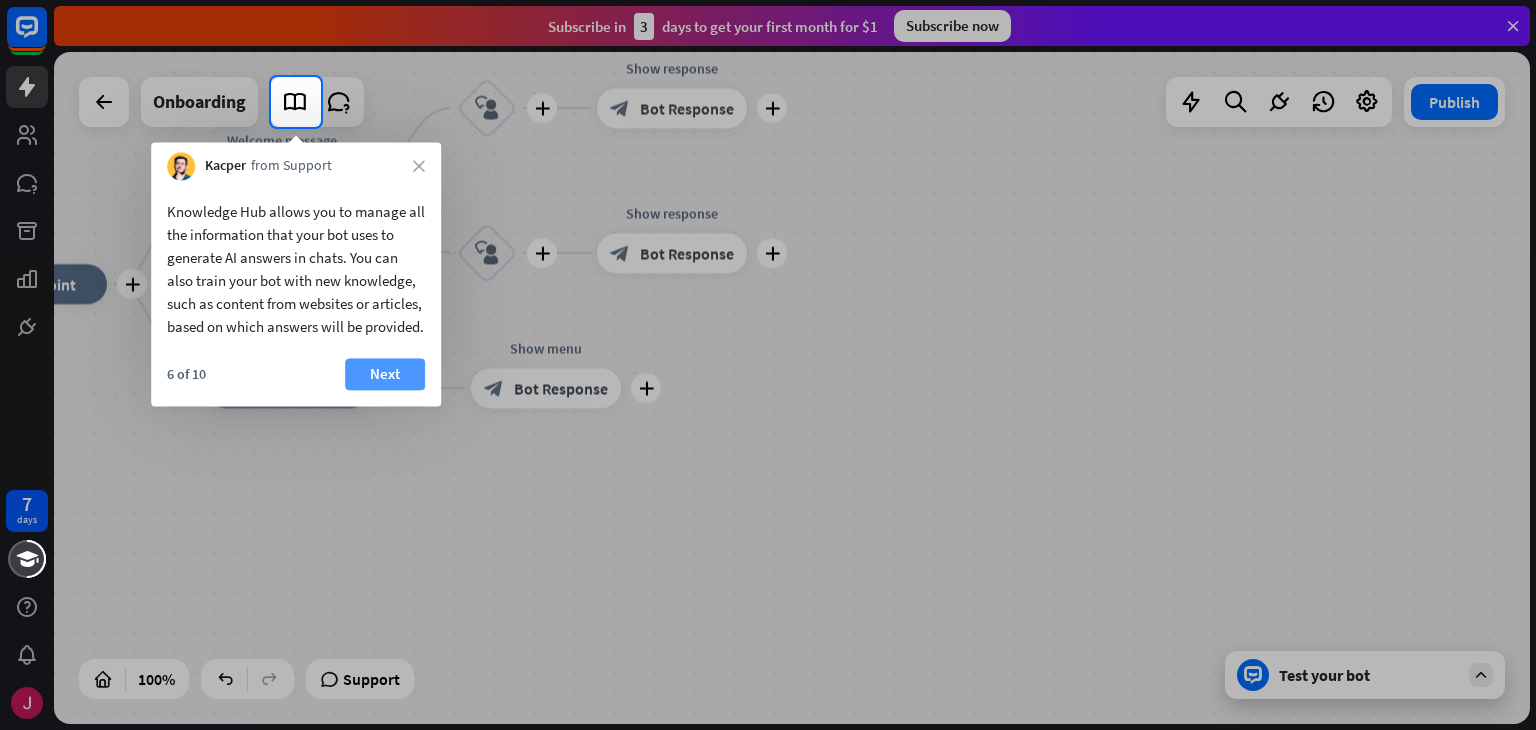 click on "Next" at bounding box center [385, 374] 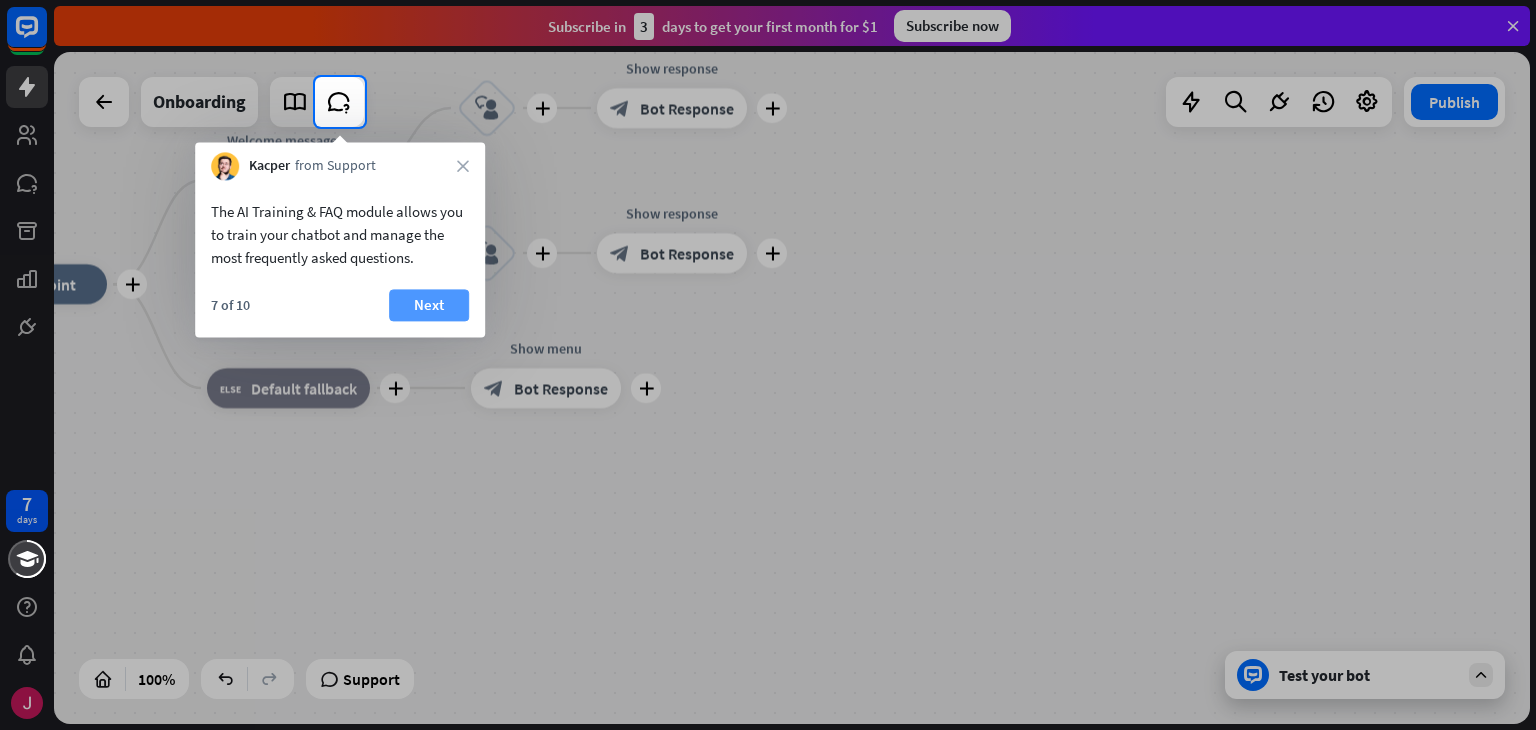 click on "Next" at bounding box center [429, 305] 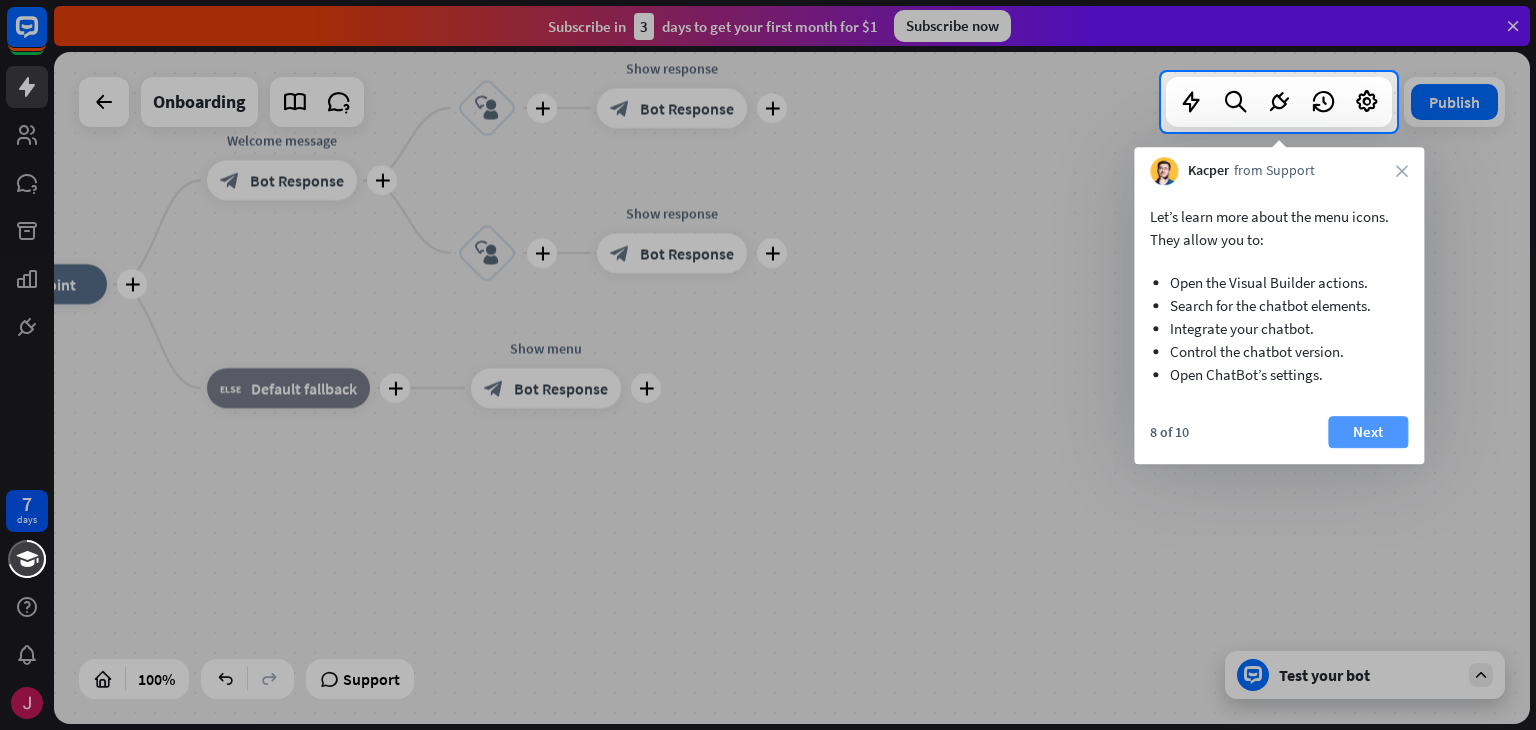 click on "Next" at bounding box center [1368, 432] 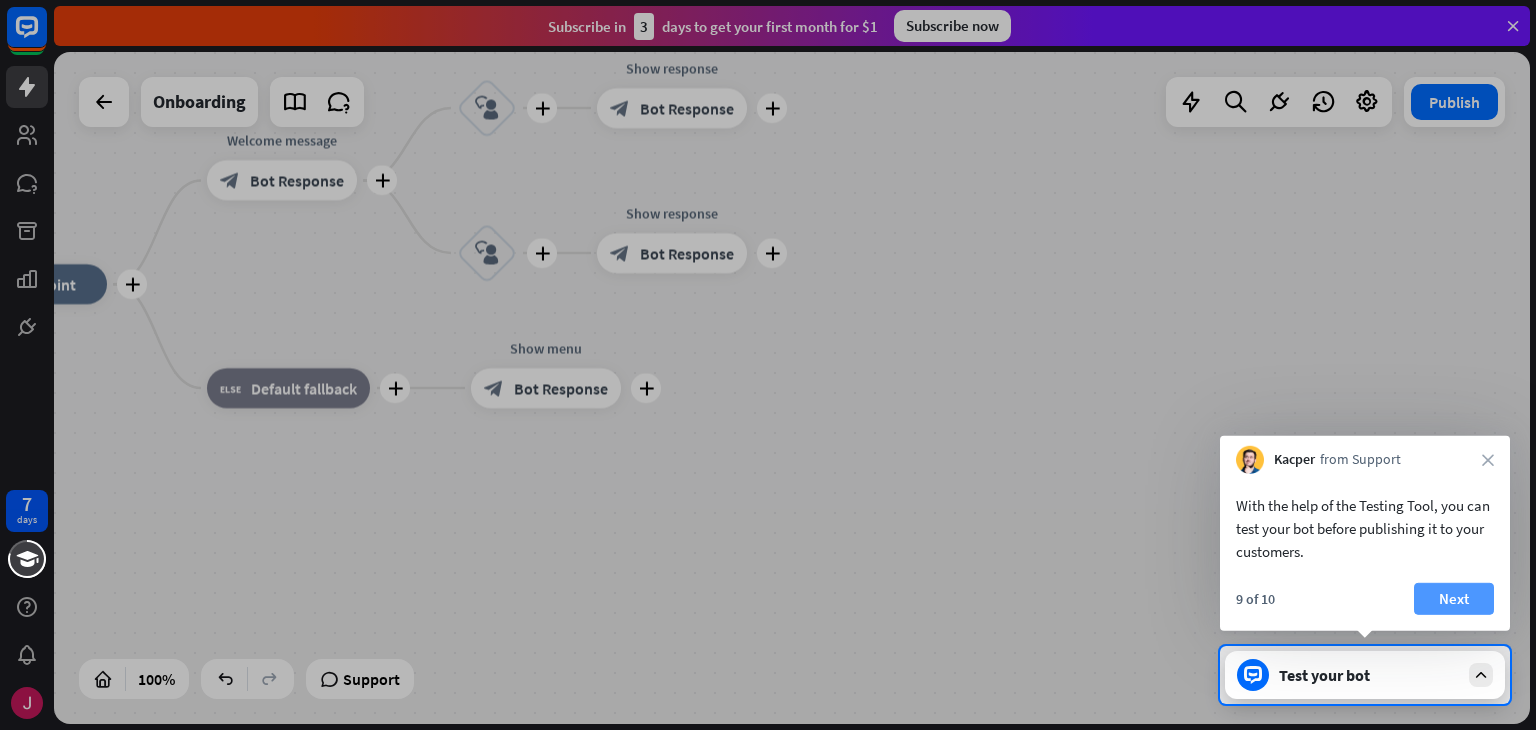 click on "Next" at bounding box center [1454, 599] 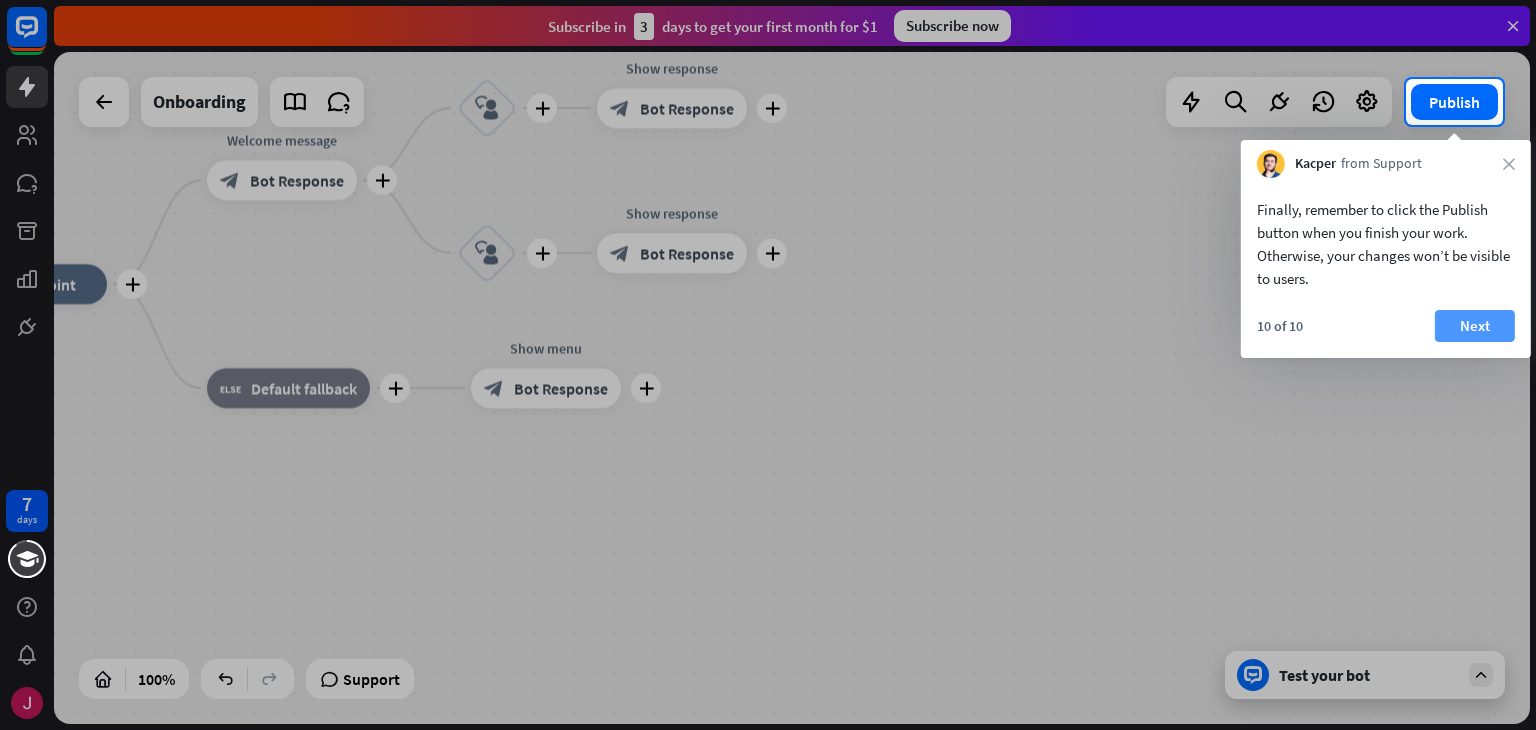 click on "Next" at bounding box center (1475, 326) 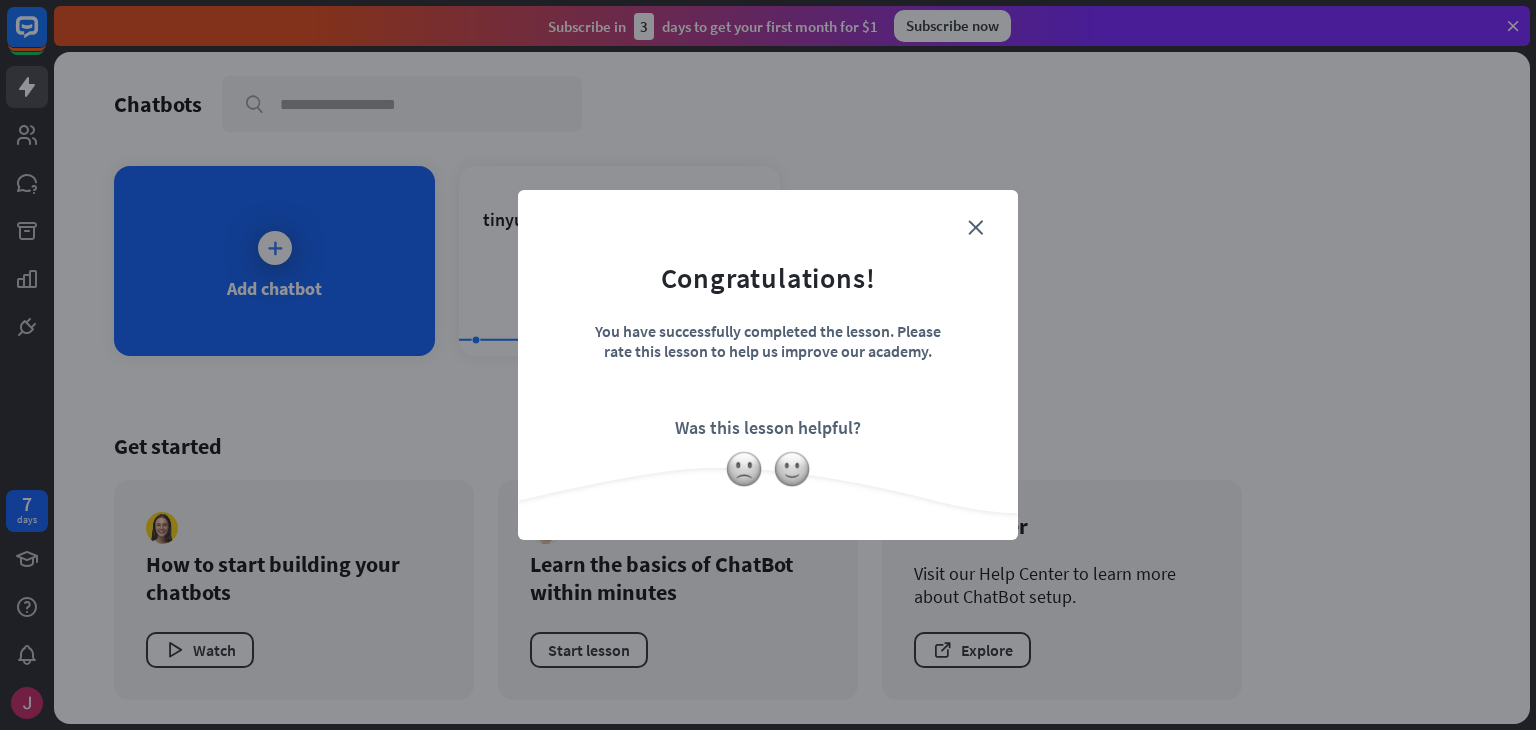 click on "Congratulations!
You have successfully completed the lesson.
Please rate this lesson to help us improve our
academy.
Was this lesson helpful?" at bounding box center (768, 334) 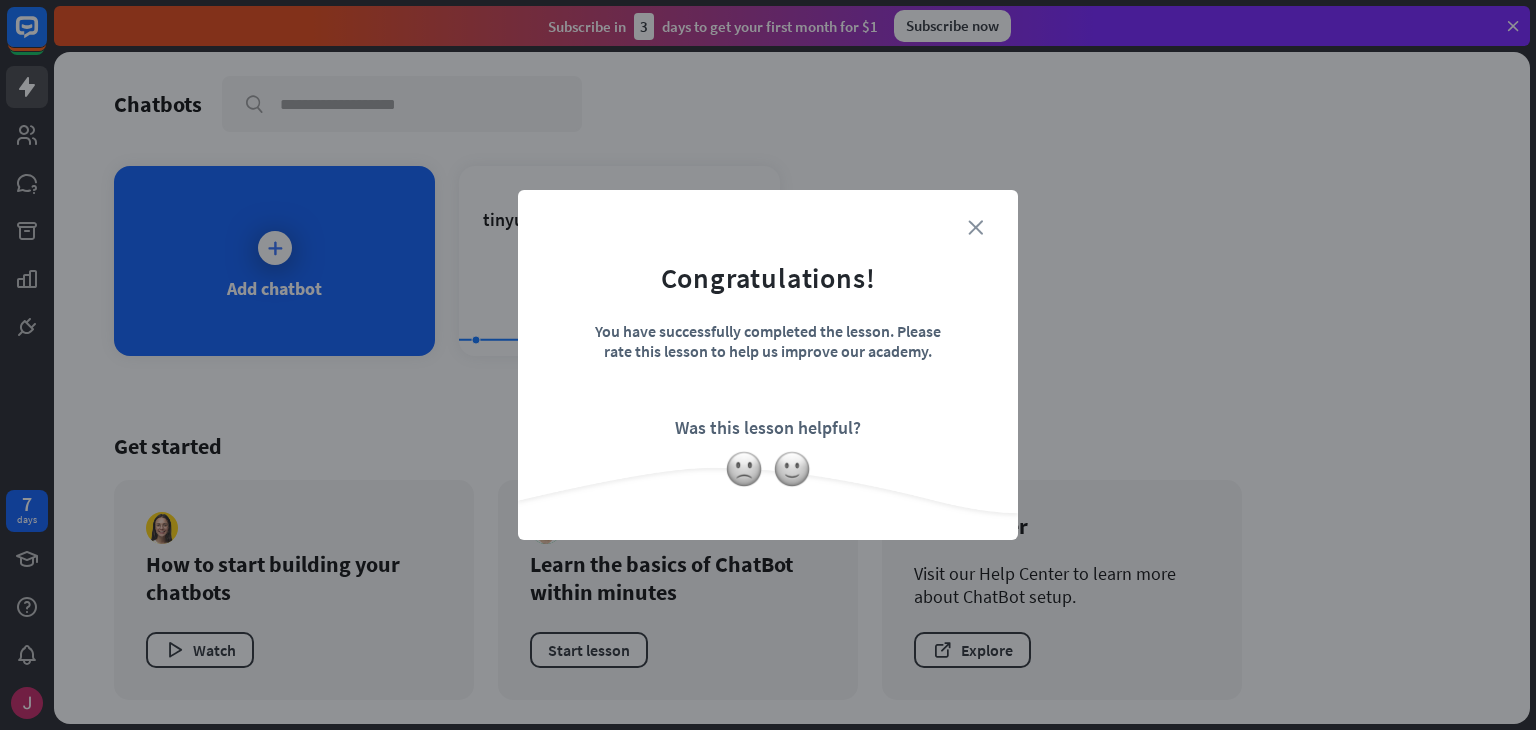 click on "close" at bounding box center (975, 227) 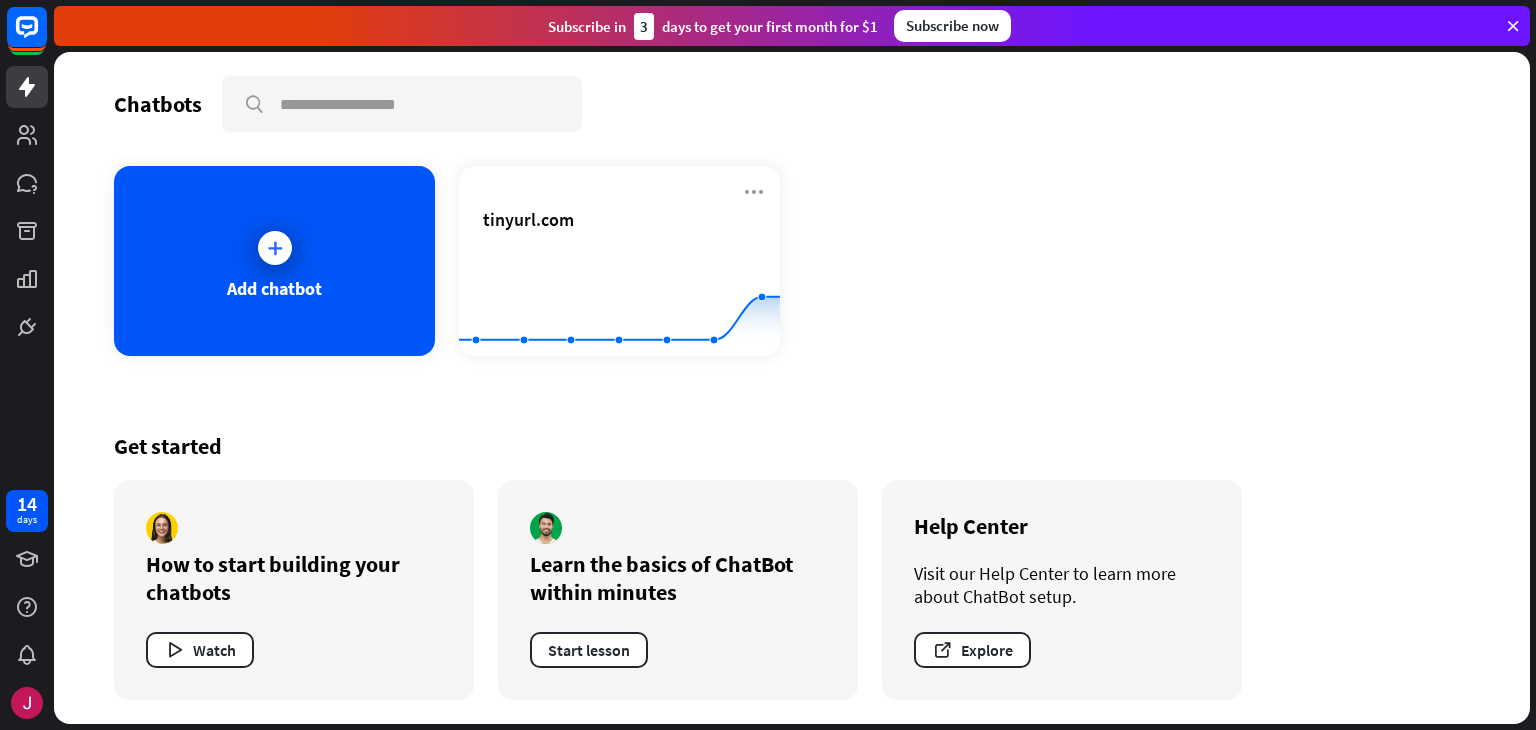 click 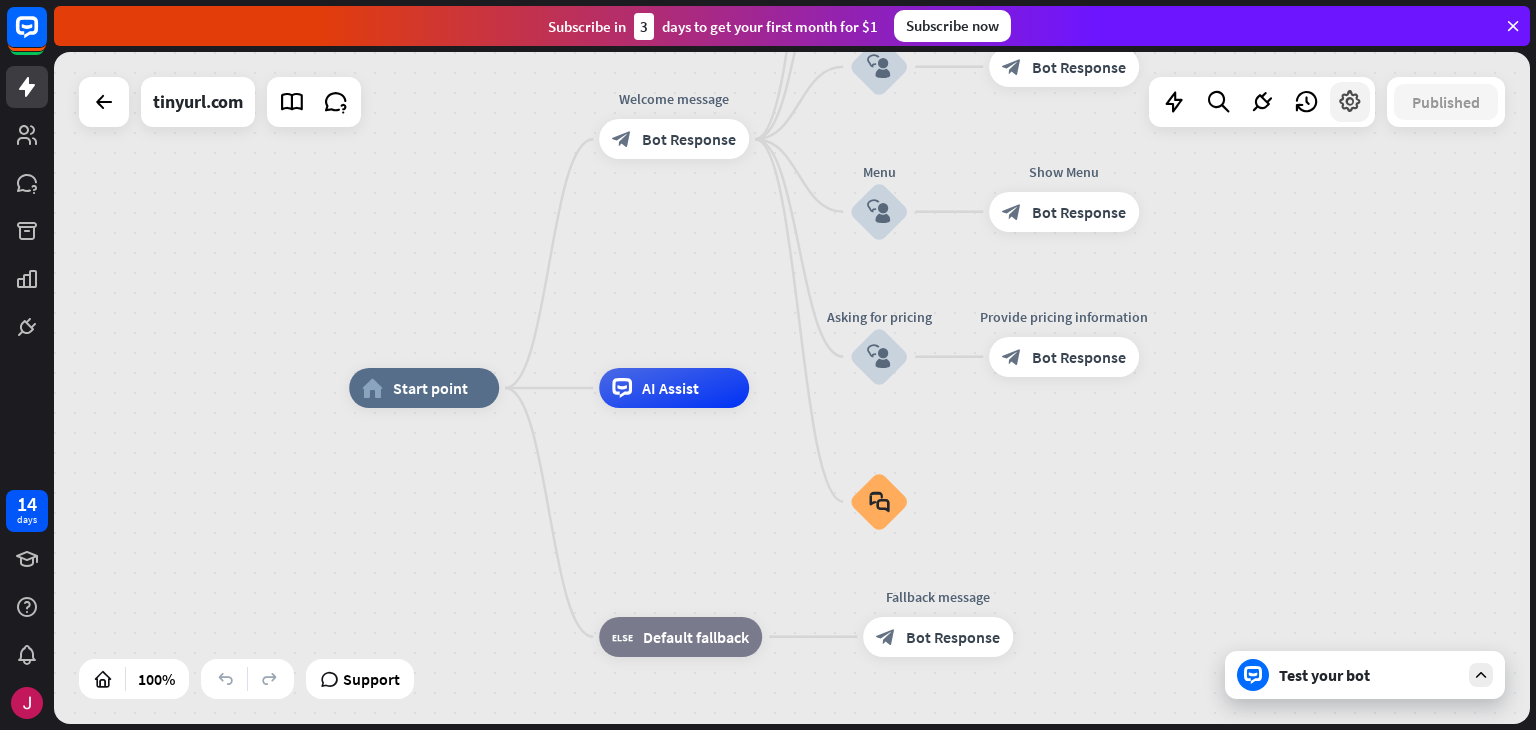 click at bounding box center (1350, 102) 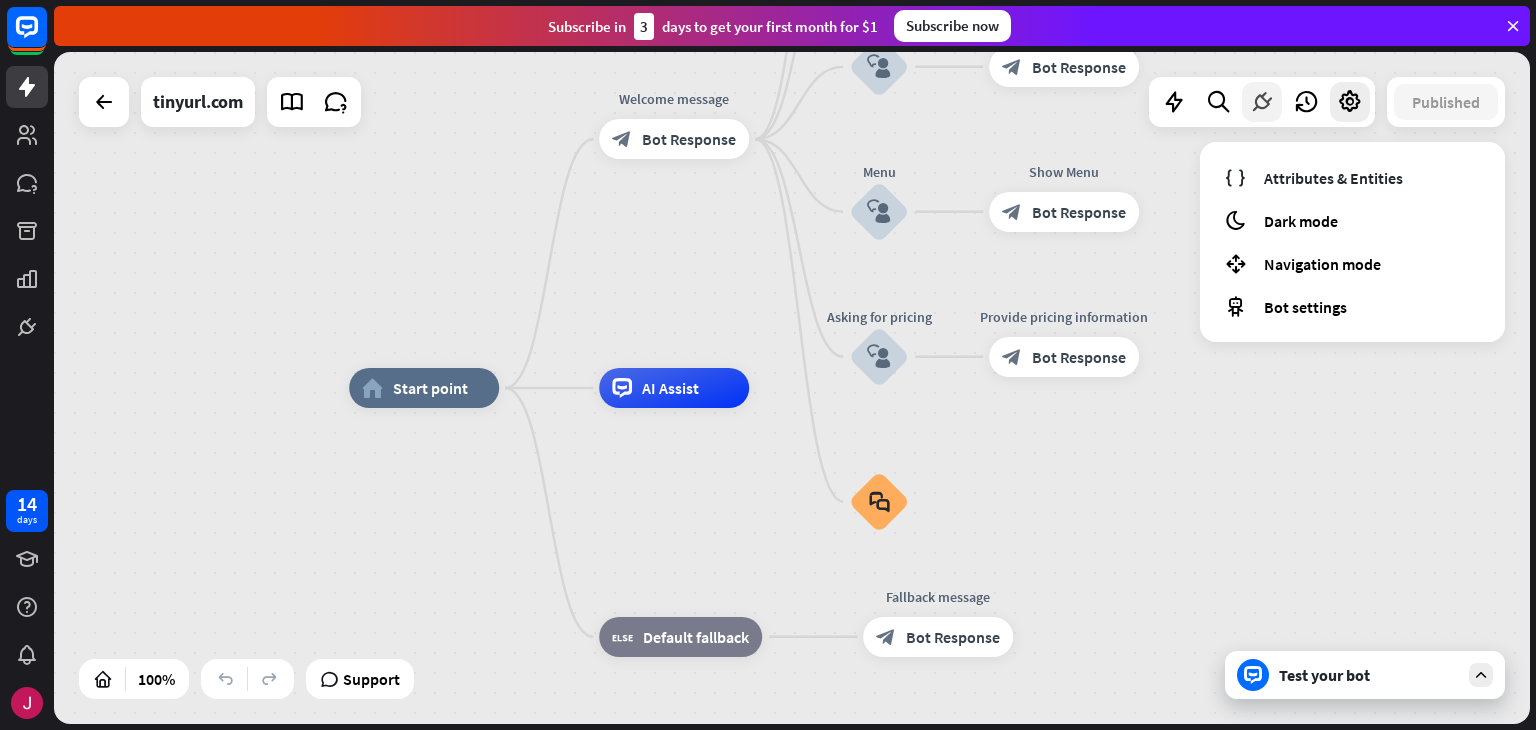 click at bounding box center [1262, 102] 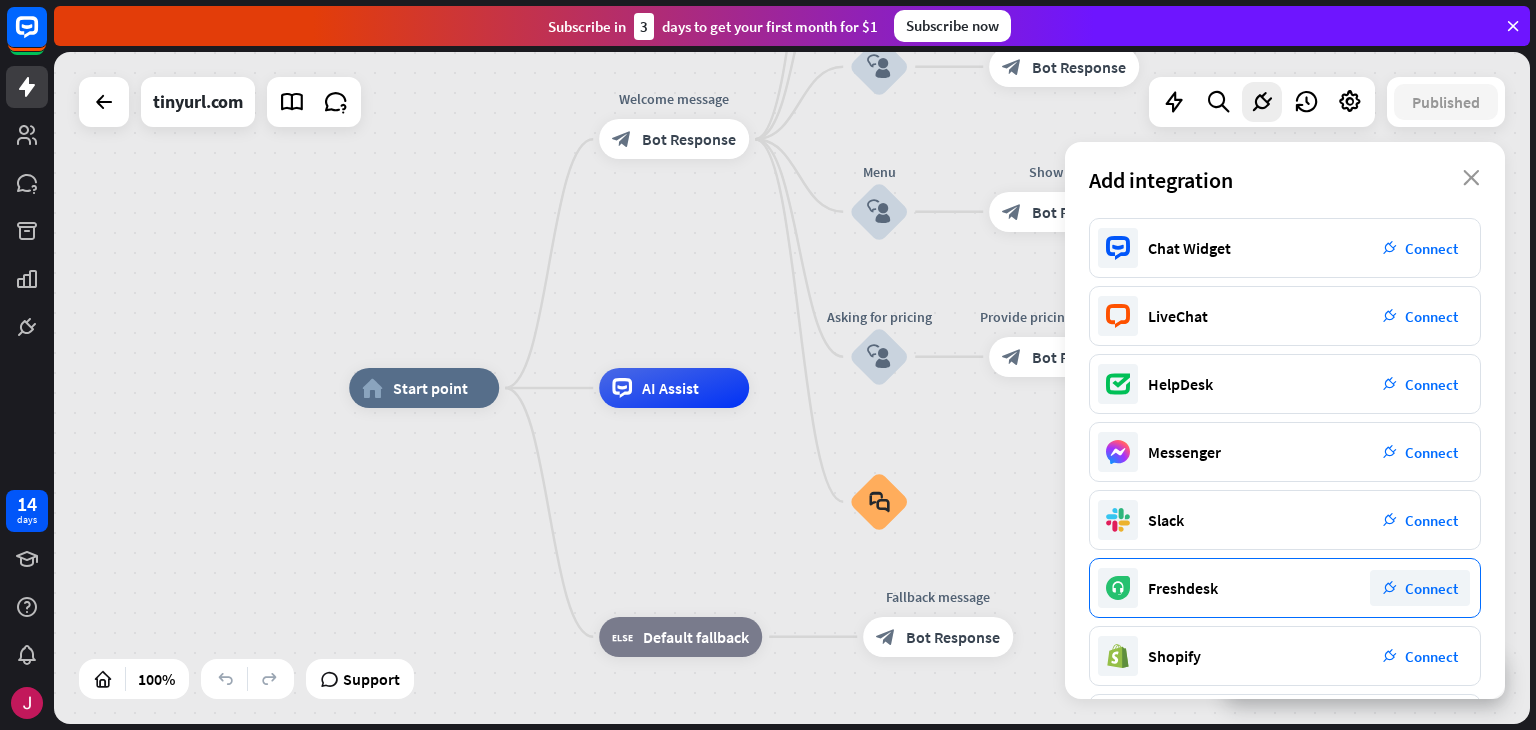 scroll, scrollTop: 283, scrollLeft: 0, axis: vertical 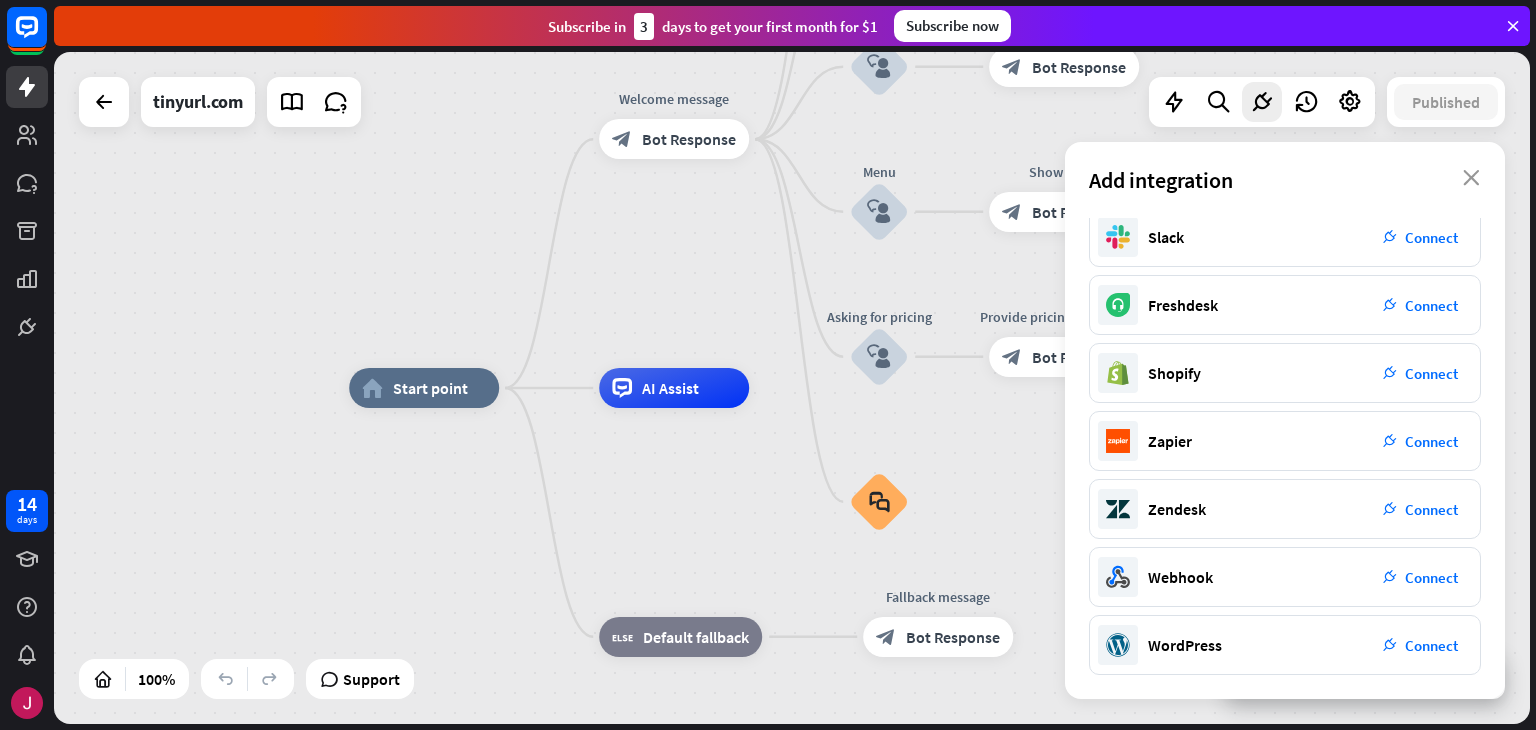 click on "Add integration   close" at bounding box center [1285, 180] 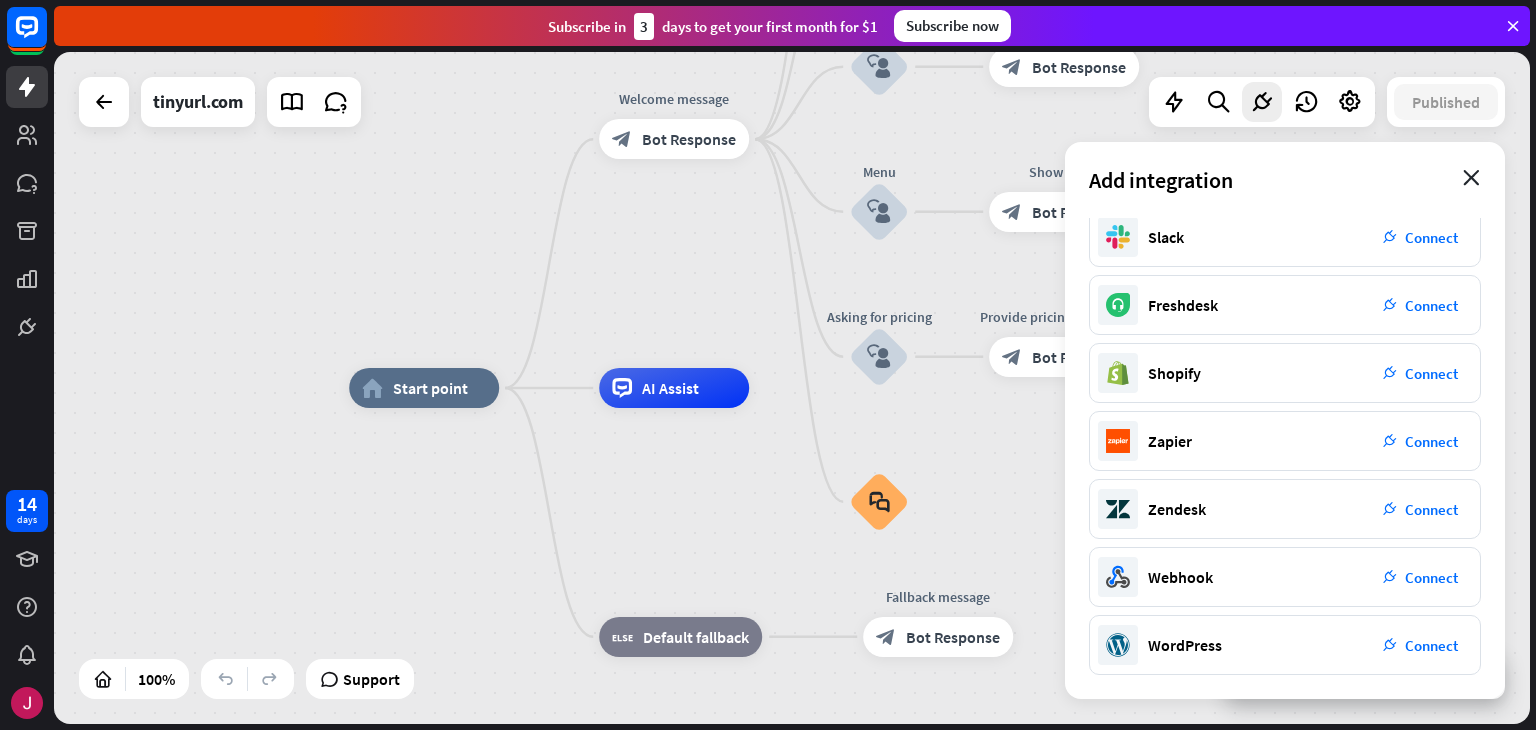 click on "close" at bounding box center [1471, 178] 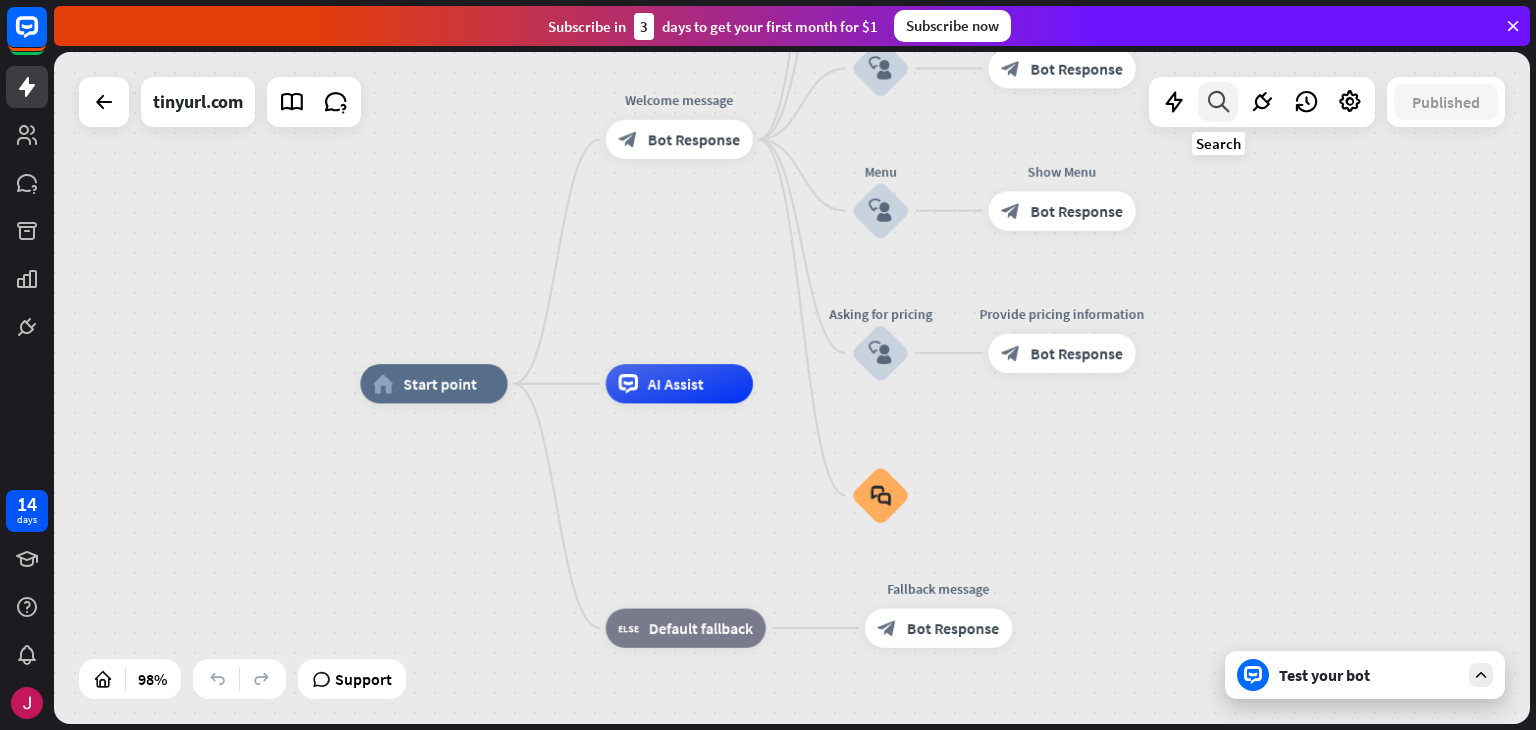 click at bounding box center [1218, 102] 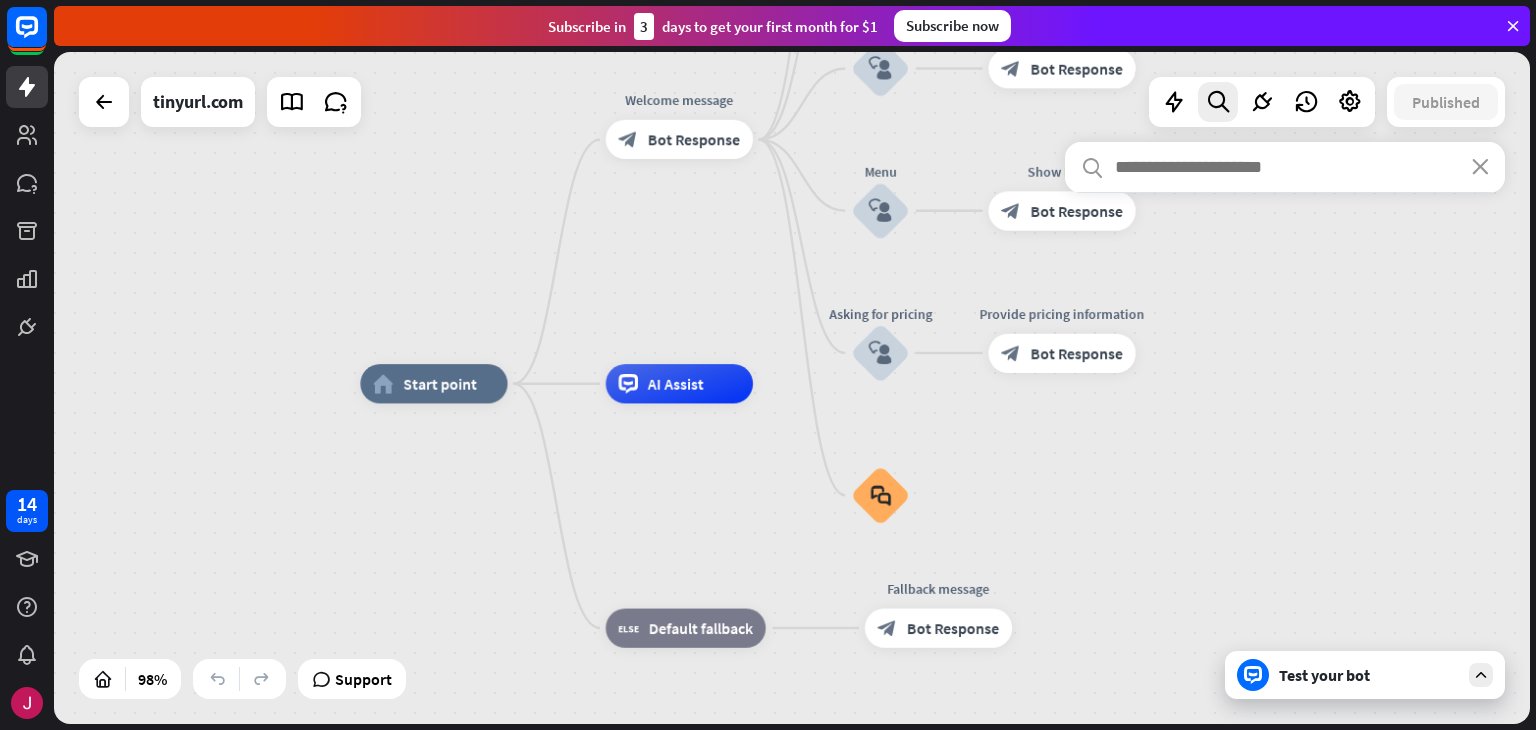 click at bounding box center [1262, 102] 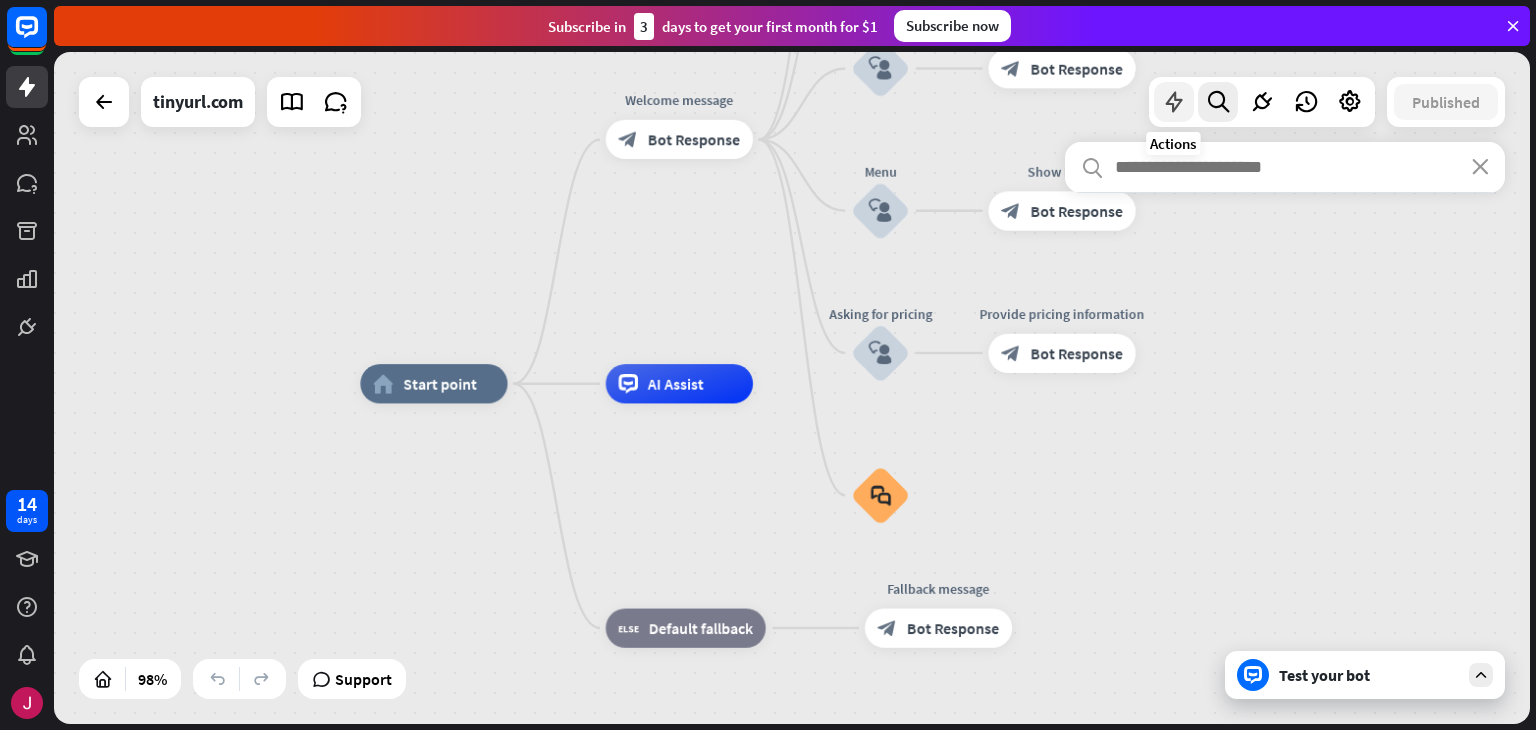 click at bounding box center [1174, 102] 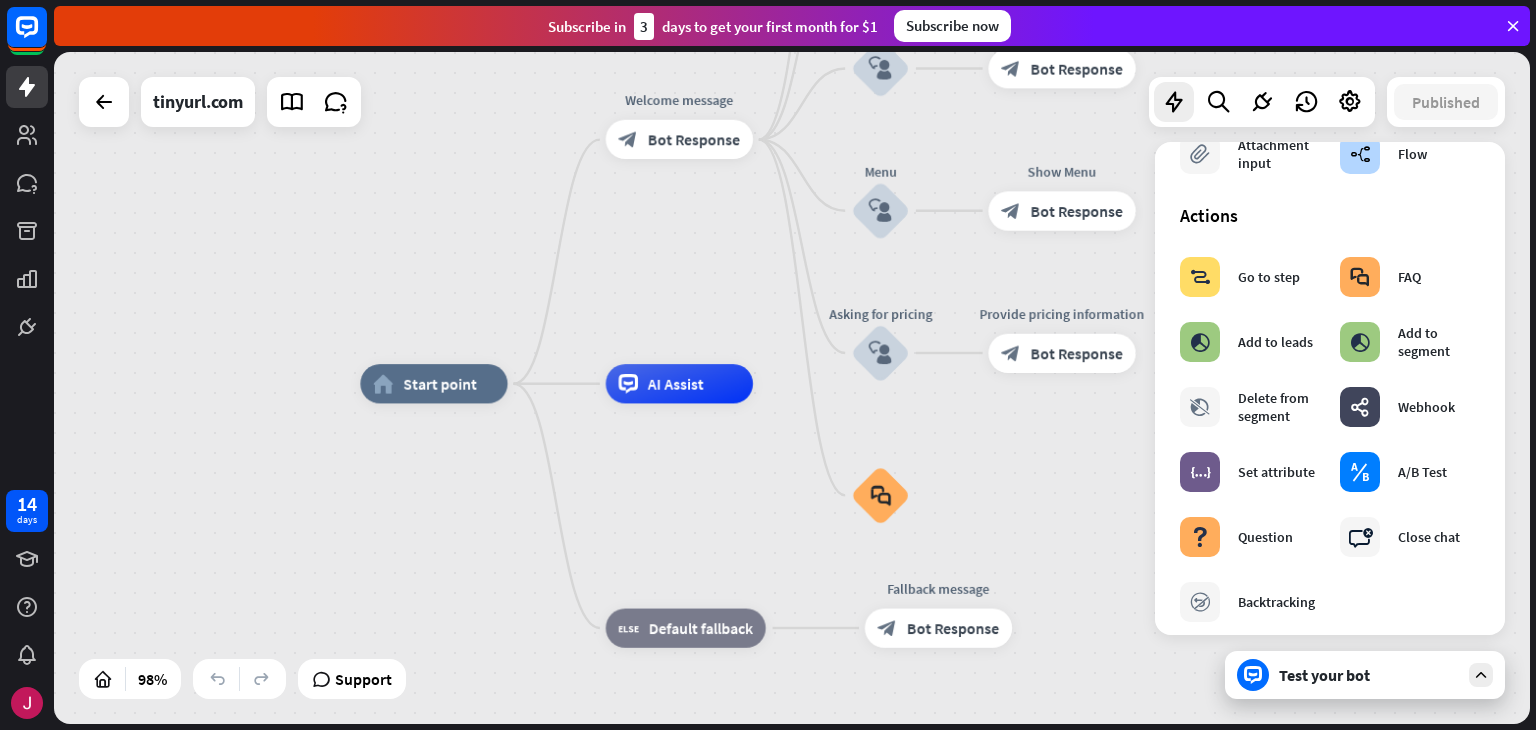 scroll, scrollTop: 220, scrollLeft: 0, axis: vertical 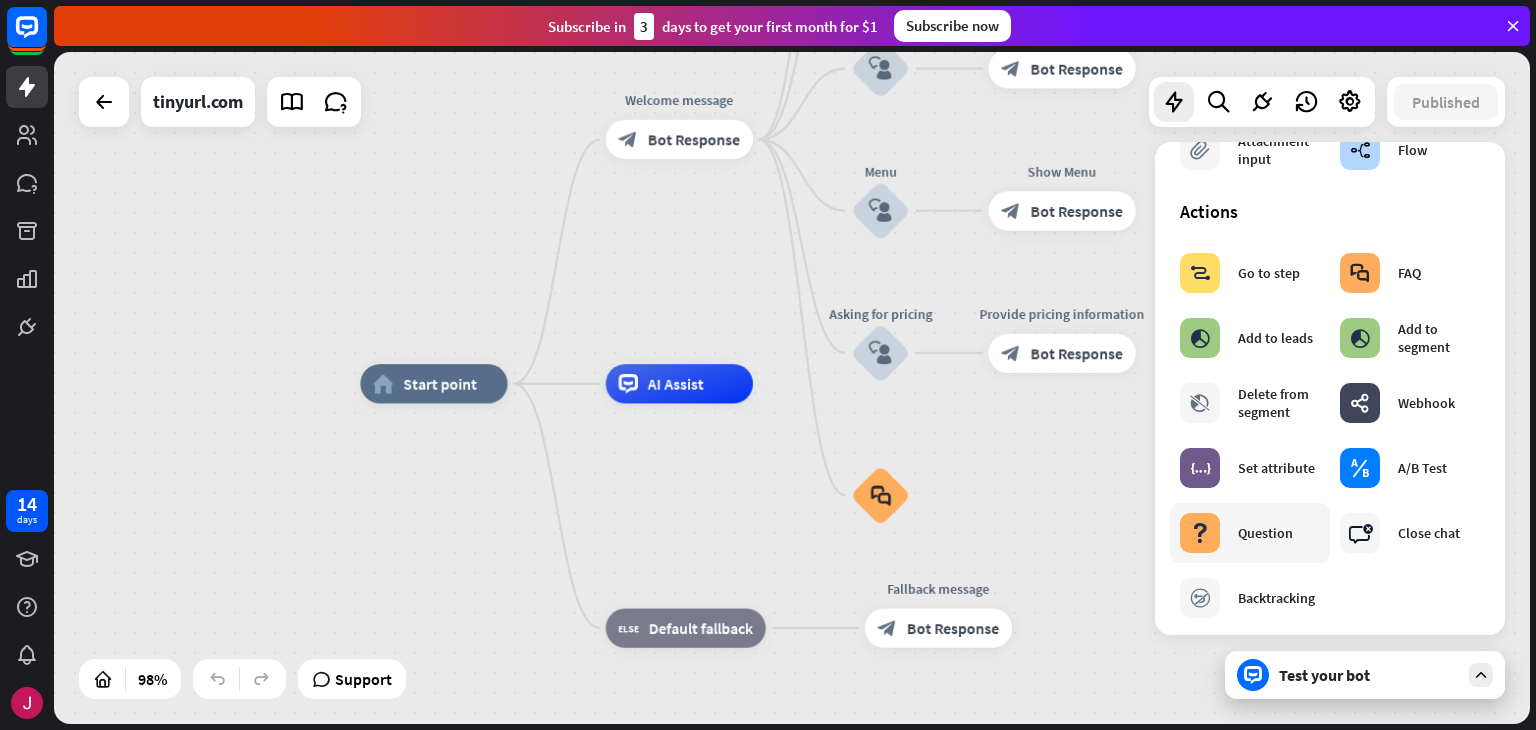 click on "Question" at bounding box center (1265, 533) 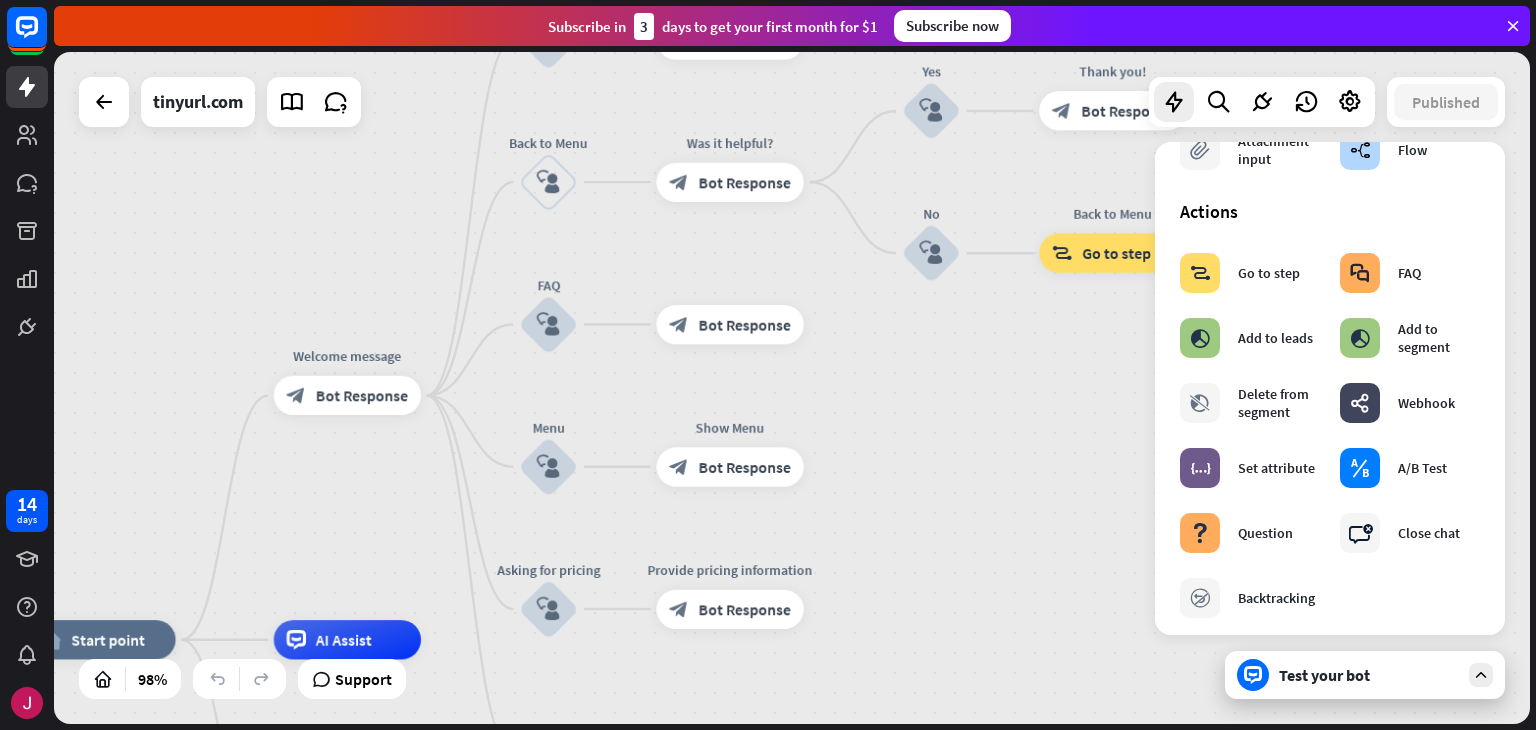 drag, startPoint x: 1080, startPoint y: 277, endPoint x: 747, endPoint y: 533, distance: 420.02975 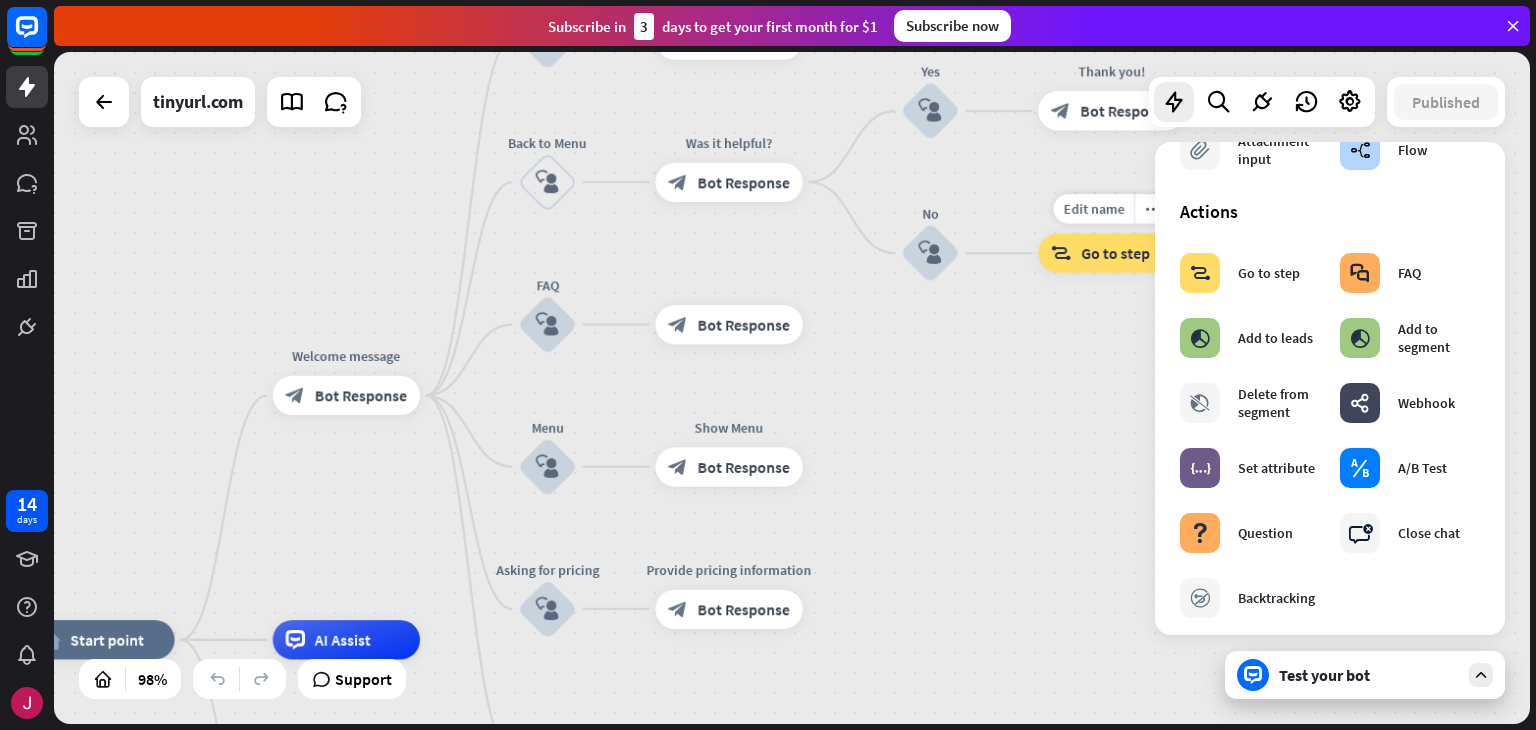 click on "block_goto   Go to step" at bounding box center [1111, 253] 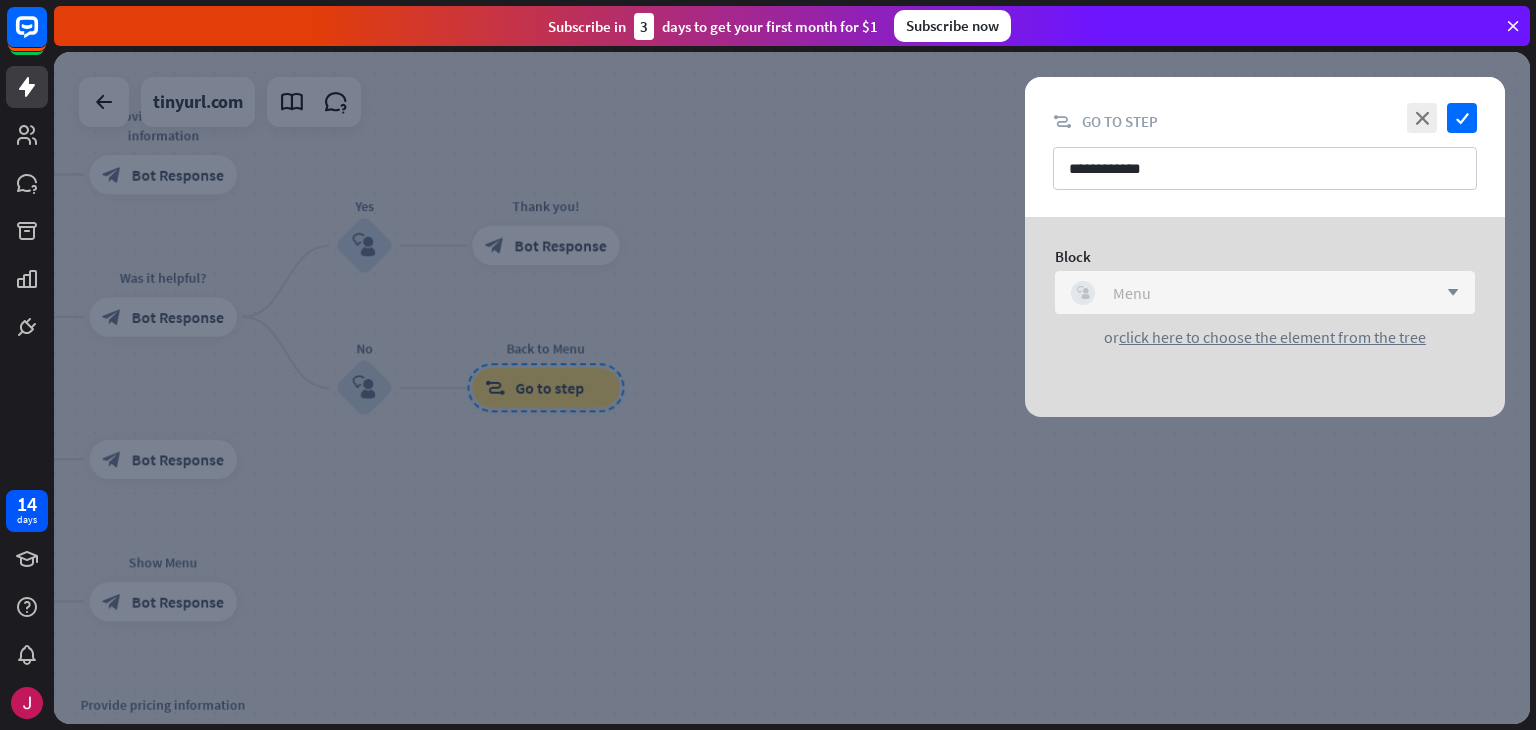 click on "Menu" at bounding box center (1132, 293) 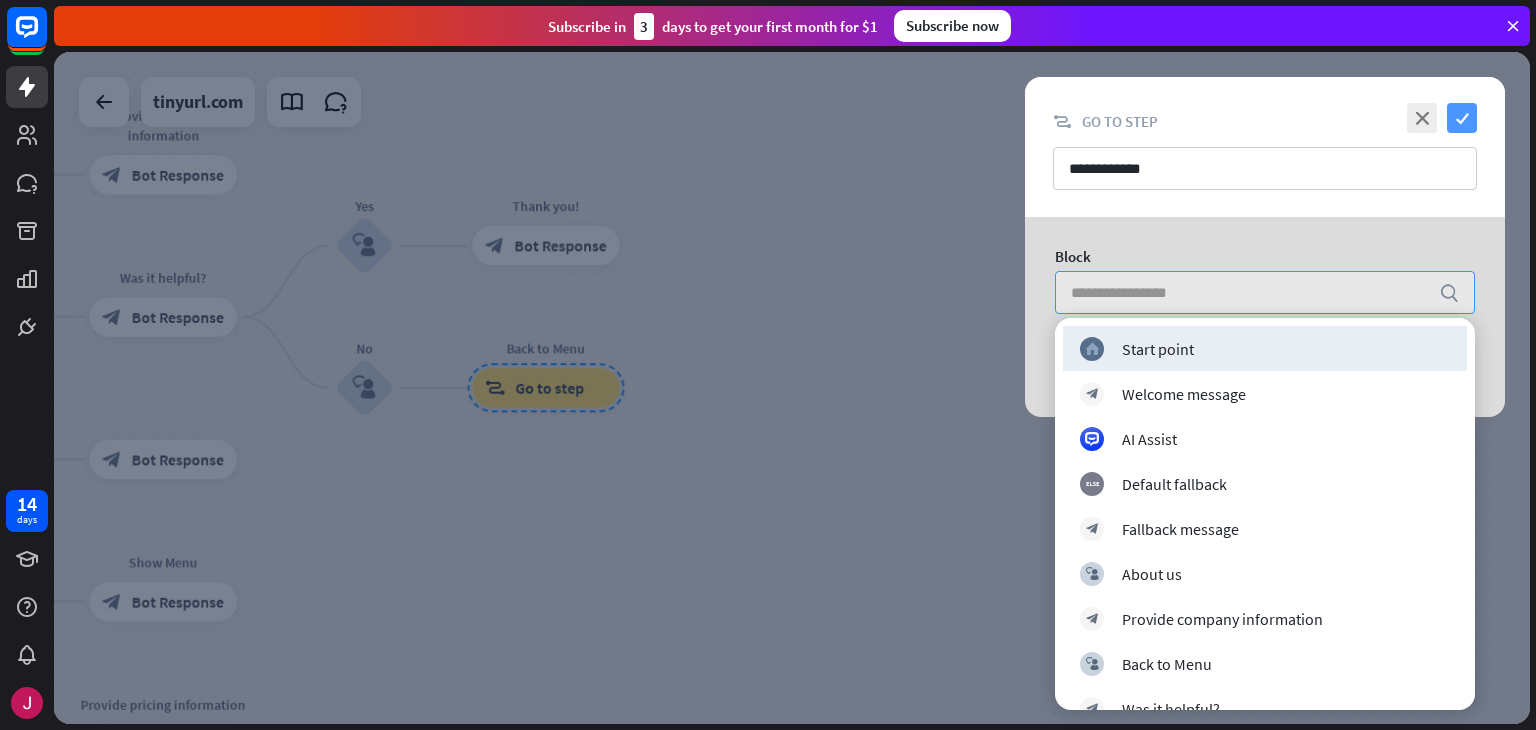 click on "check" at bounding box center [1462, 118] 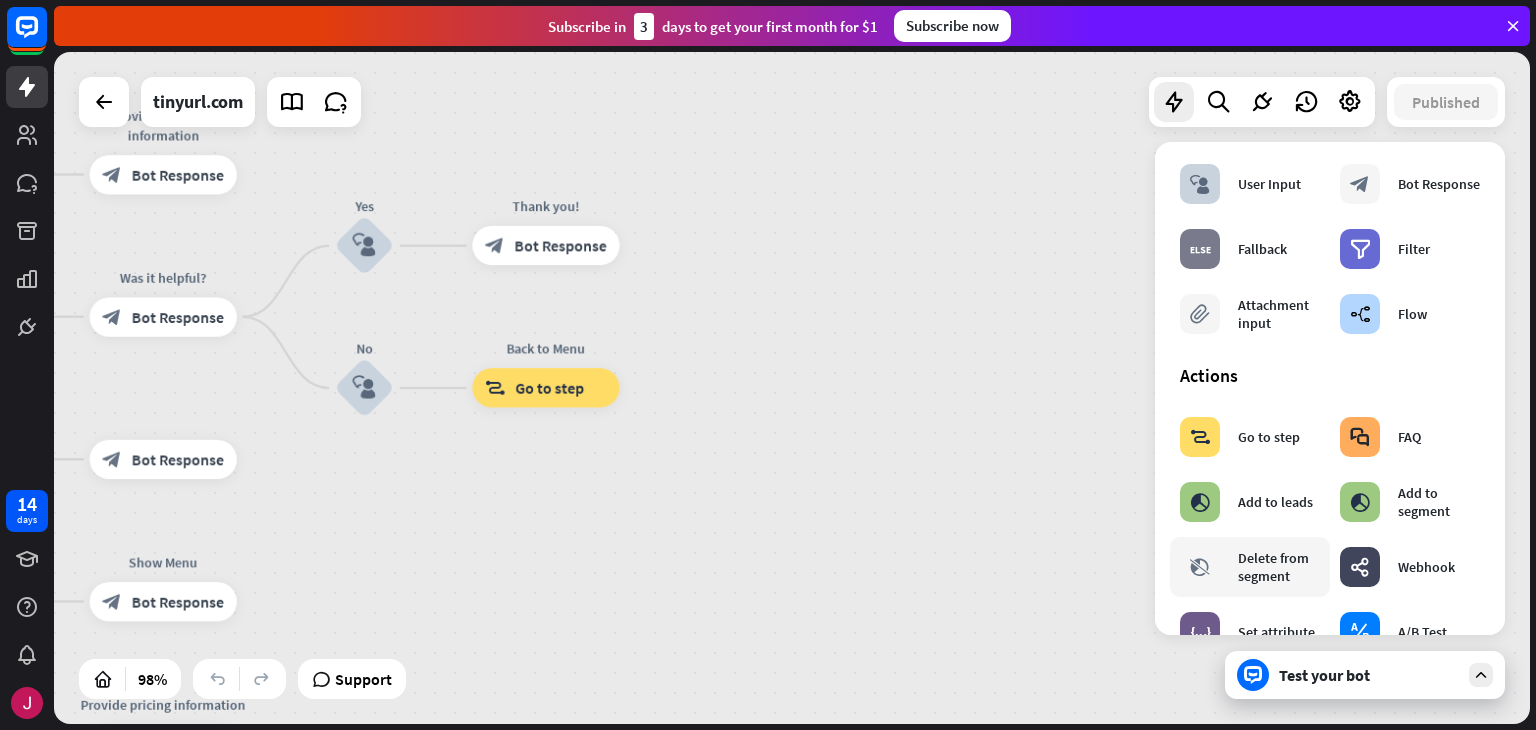 scroll, scrollTop: 0, scrollLeft: 0, axis: both 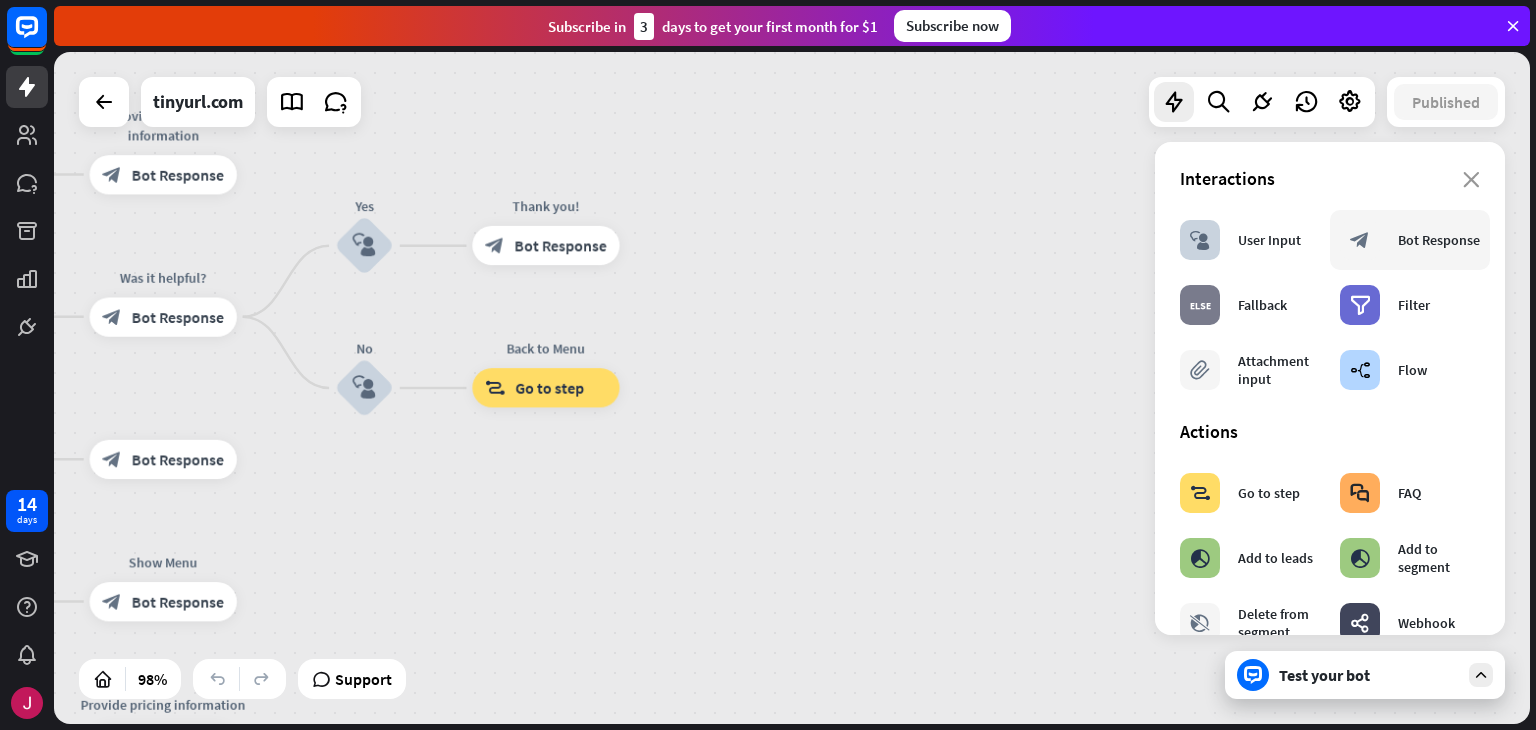 click on "Bot Response" at bounding box center [1439, 240] 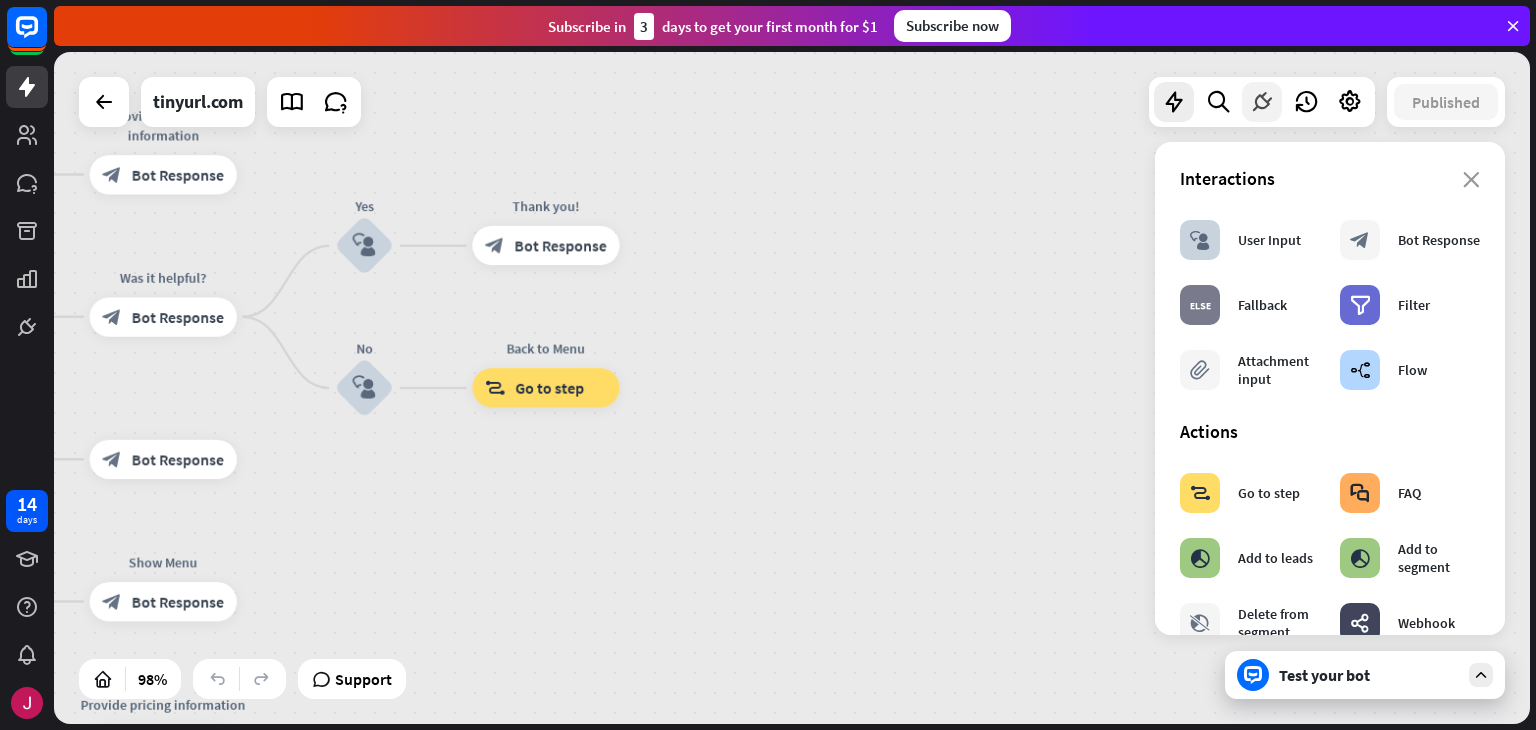click at bounding box center (1262, 102) 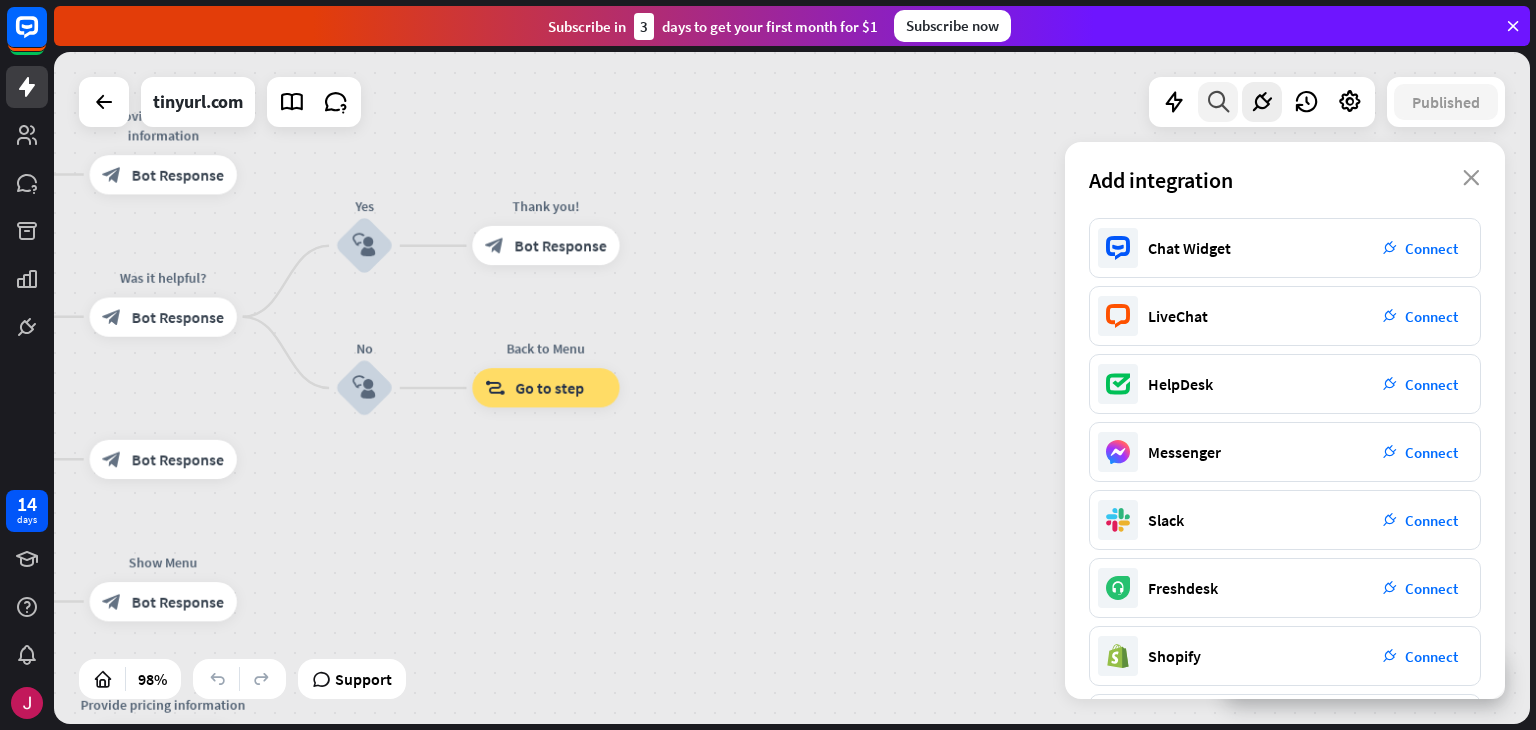 click at bounding box center [1218, 102] 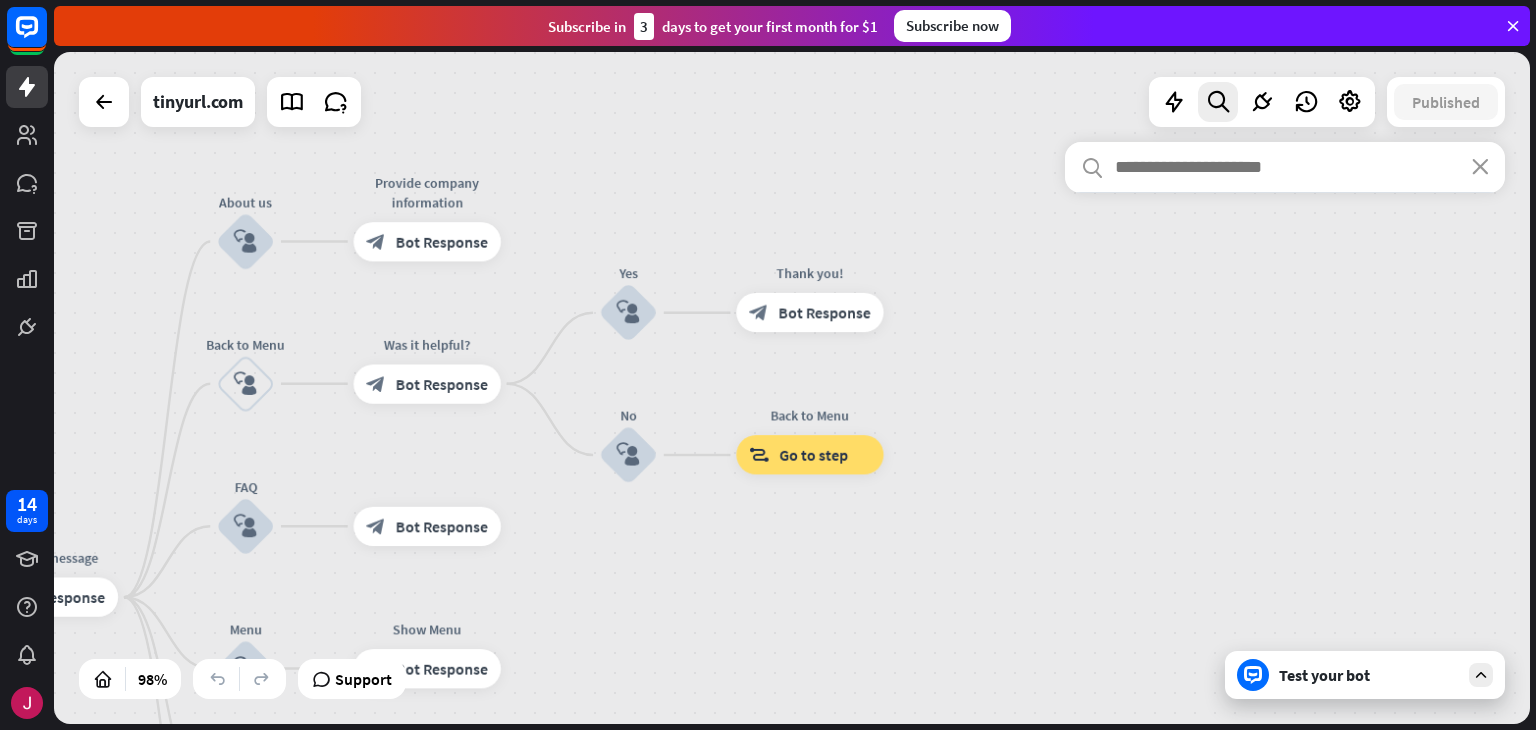 drag, startPoint x: 482, startPoint y: 130, endPoint x: 767, endPoint y: 202, distance: 293.95407 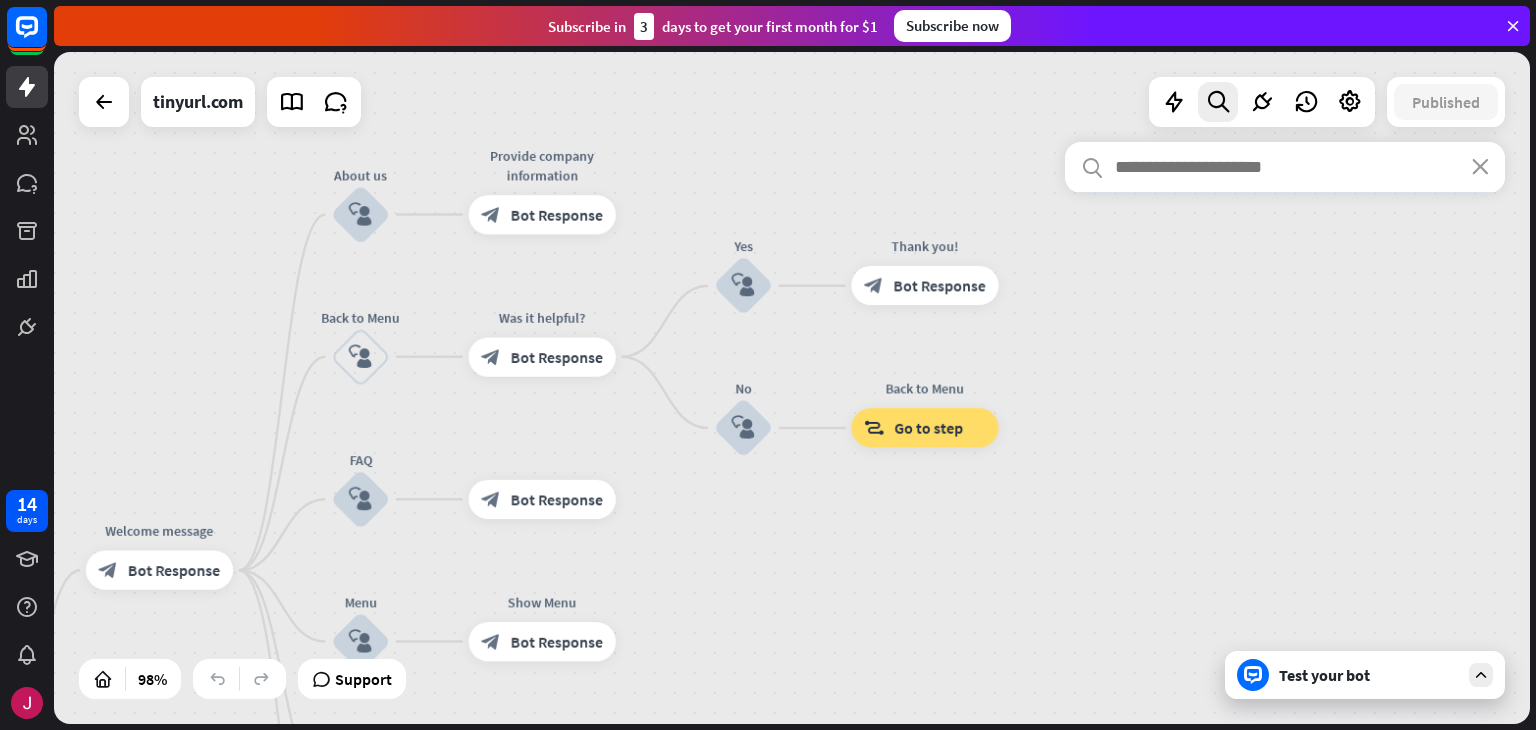 drag, startPoint x: 767, startPoint y: 202, endPoint x: 853, endPoint y: 160, distance: 95.707886 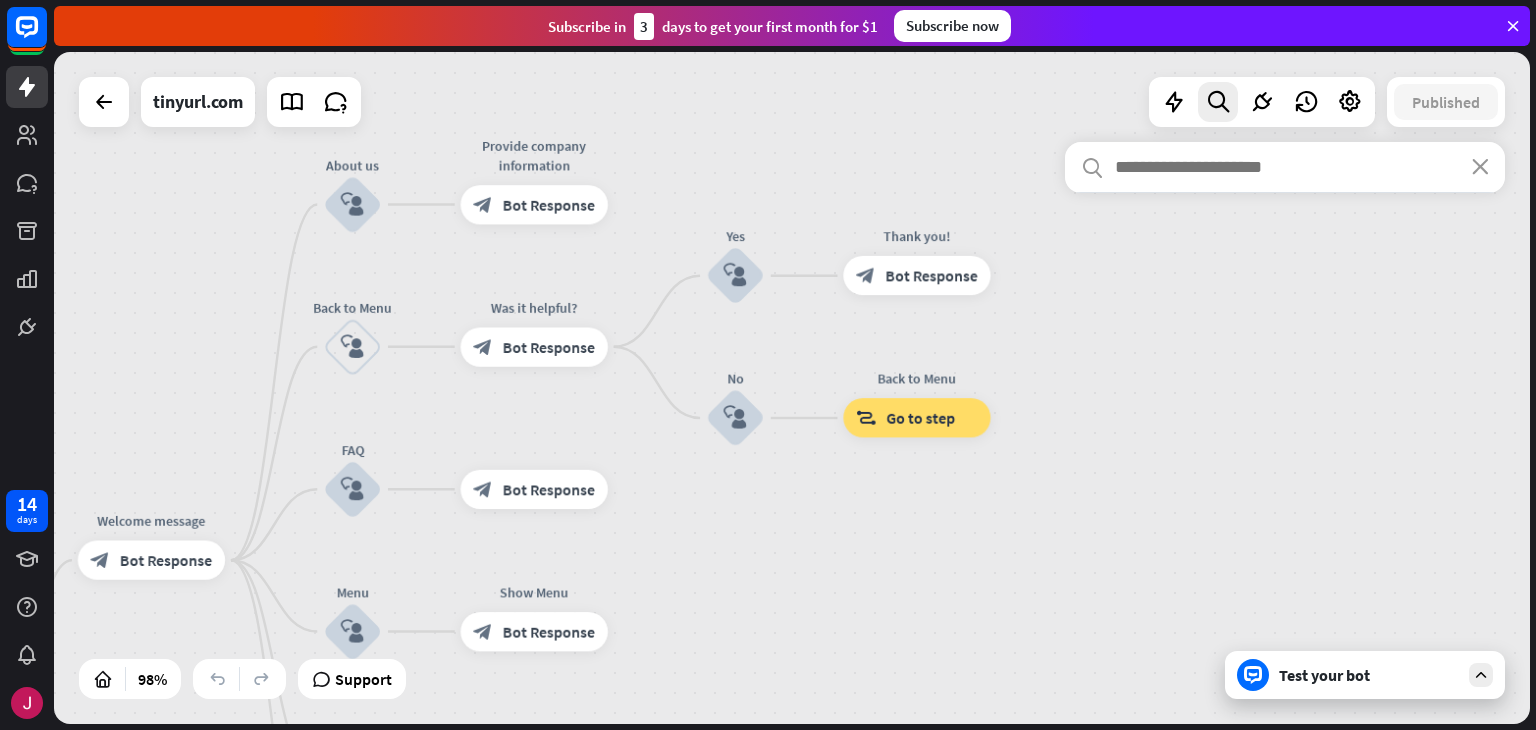 click on "search   close" at bounding box center [1285, 420] 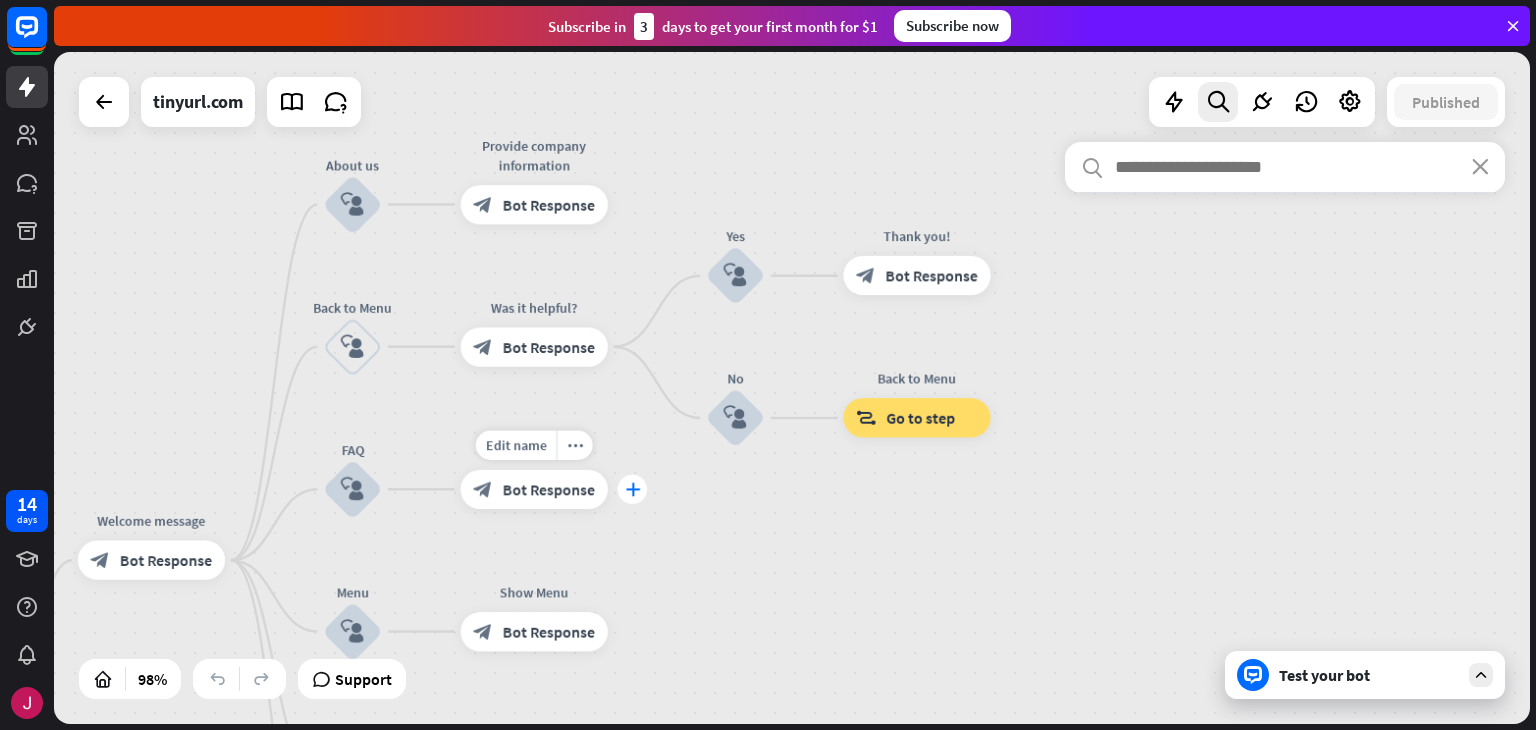 click on "plus" at bounding box center [632, 489] 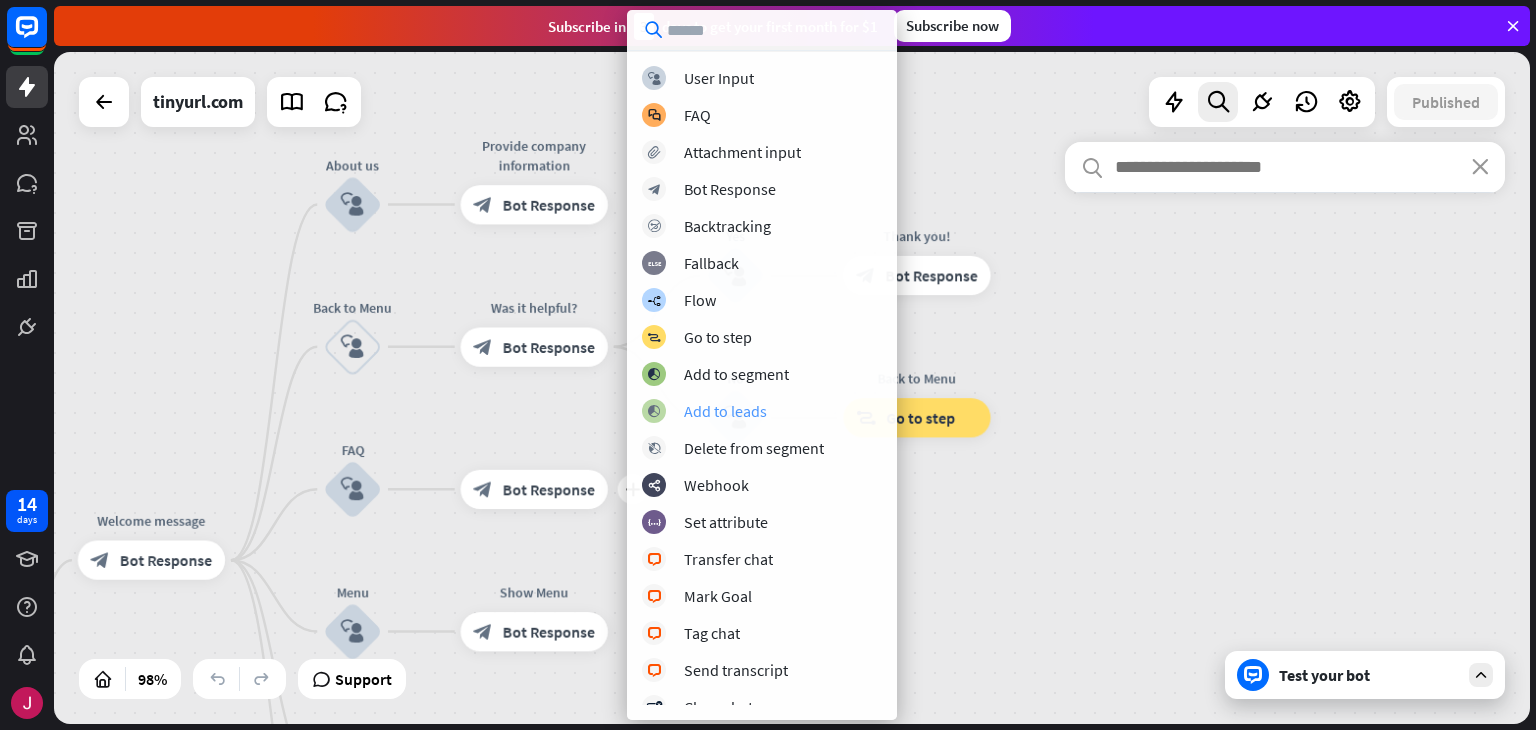 scroll, scrollTop: 457, scrollLeft: 0, axis: vertical 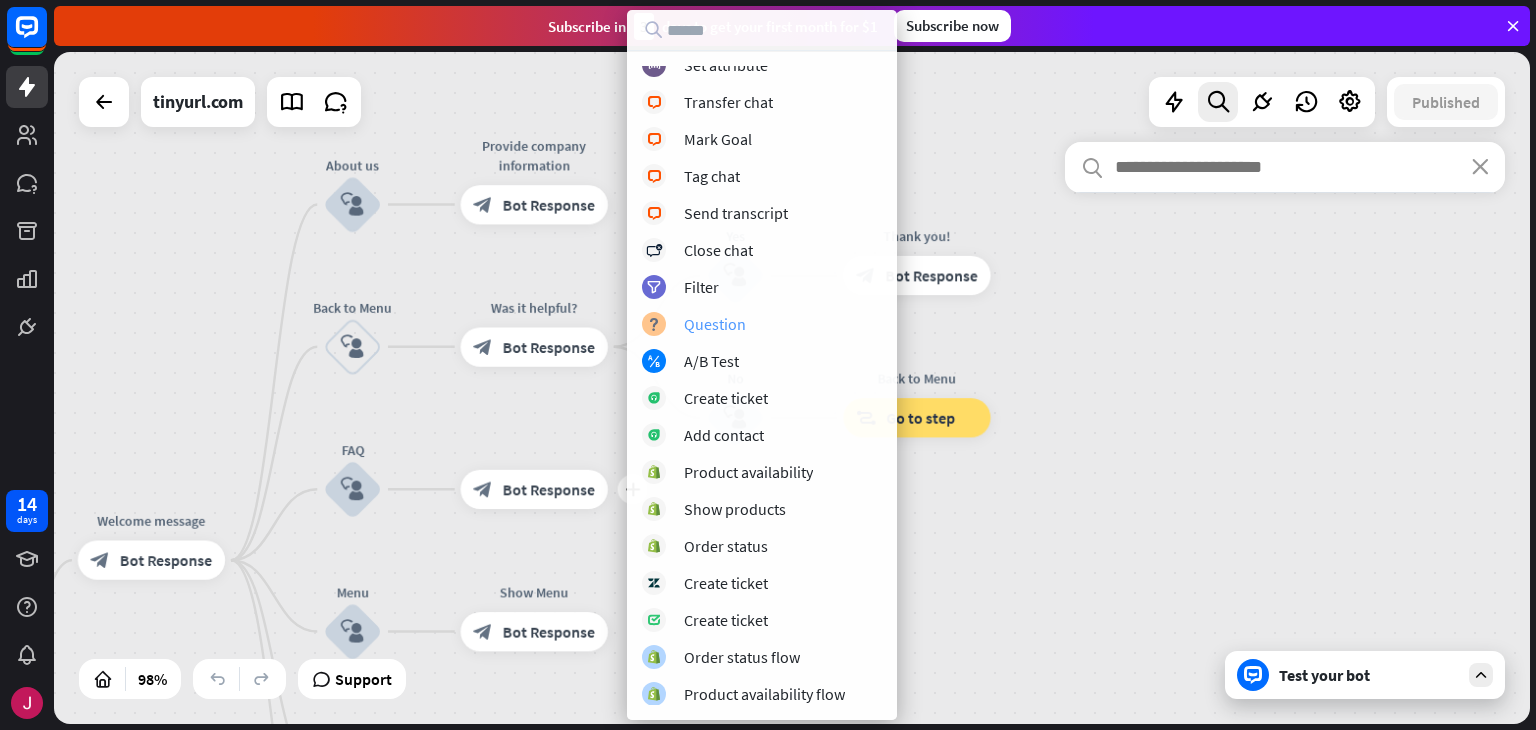 click on "block_question
Question" at bounding box center (762, 324) 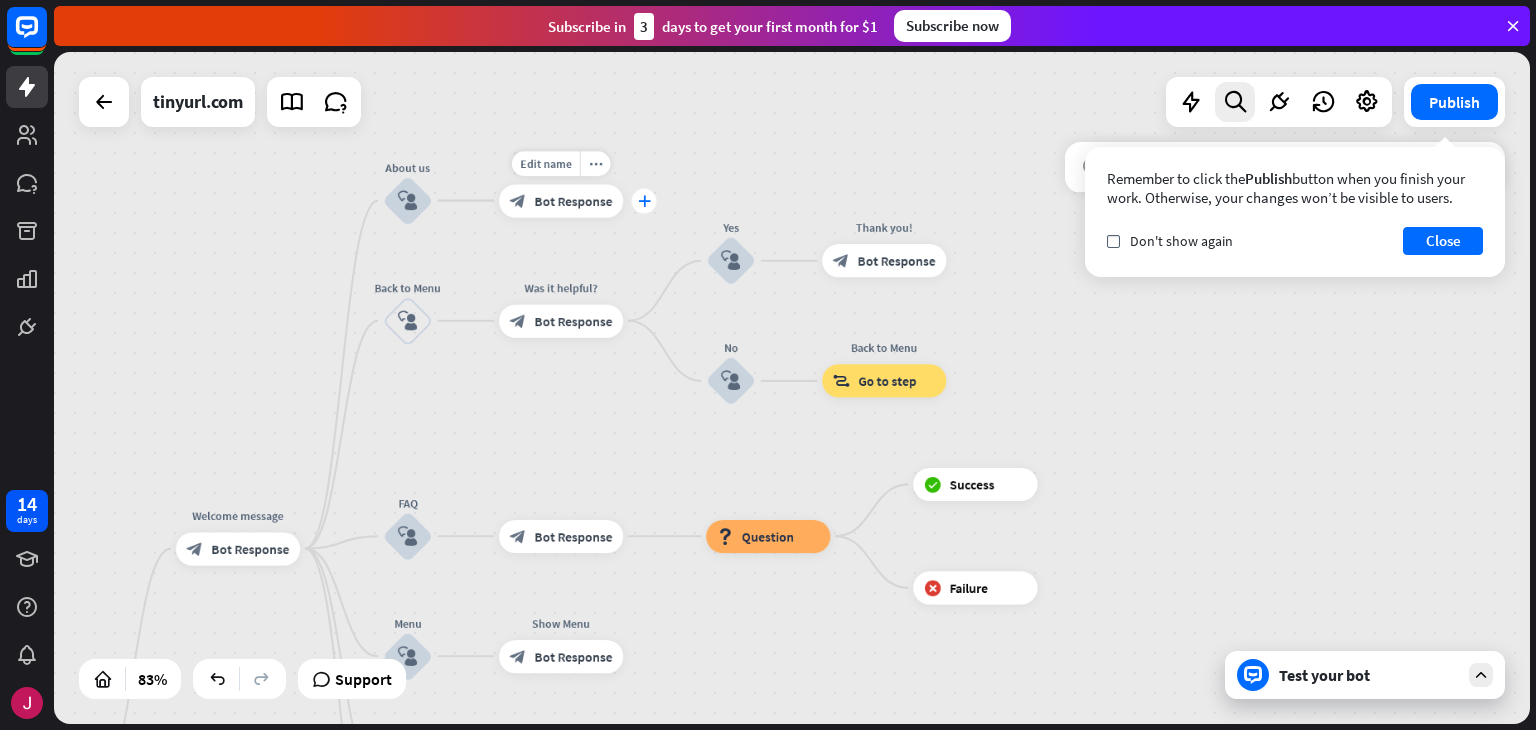click on "plus" at bounding box center [644, 201] 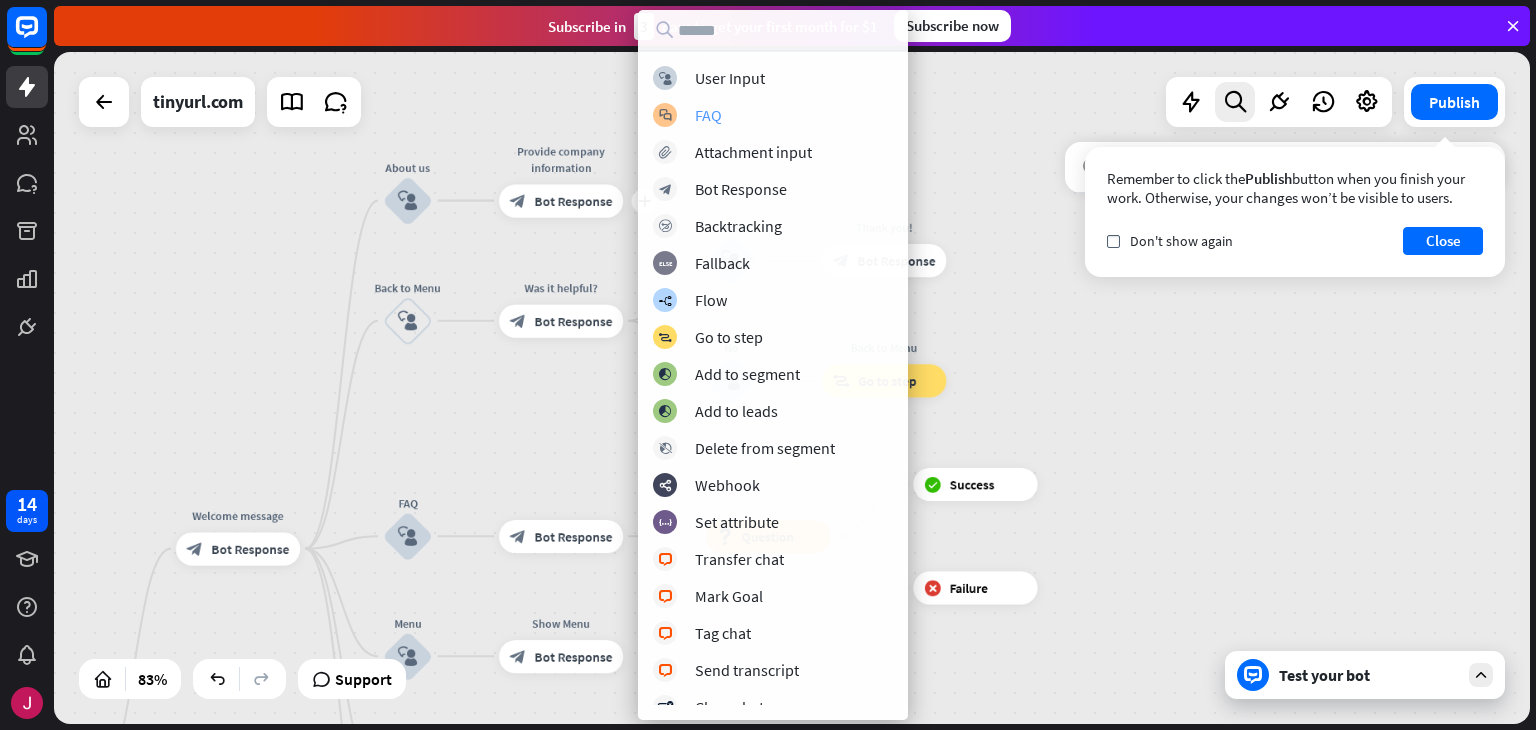click on "block_faq
FAQ" at bounding box center [773, 115] 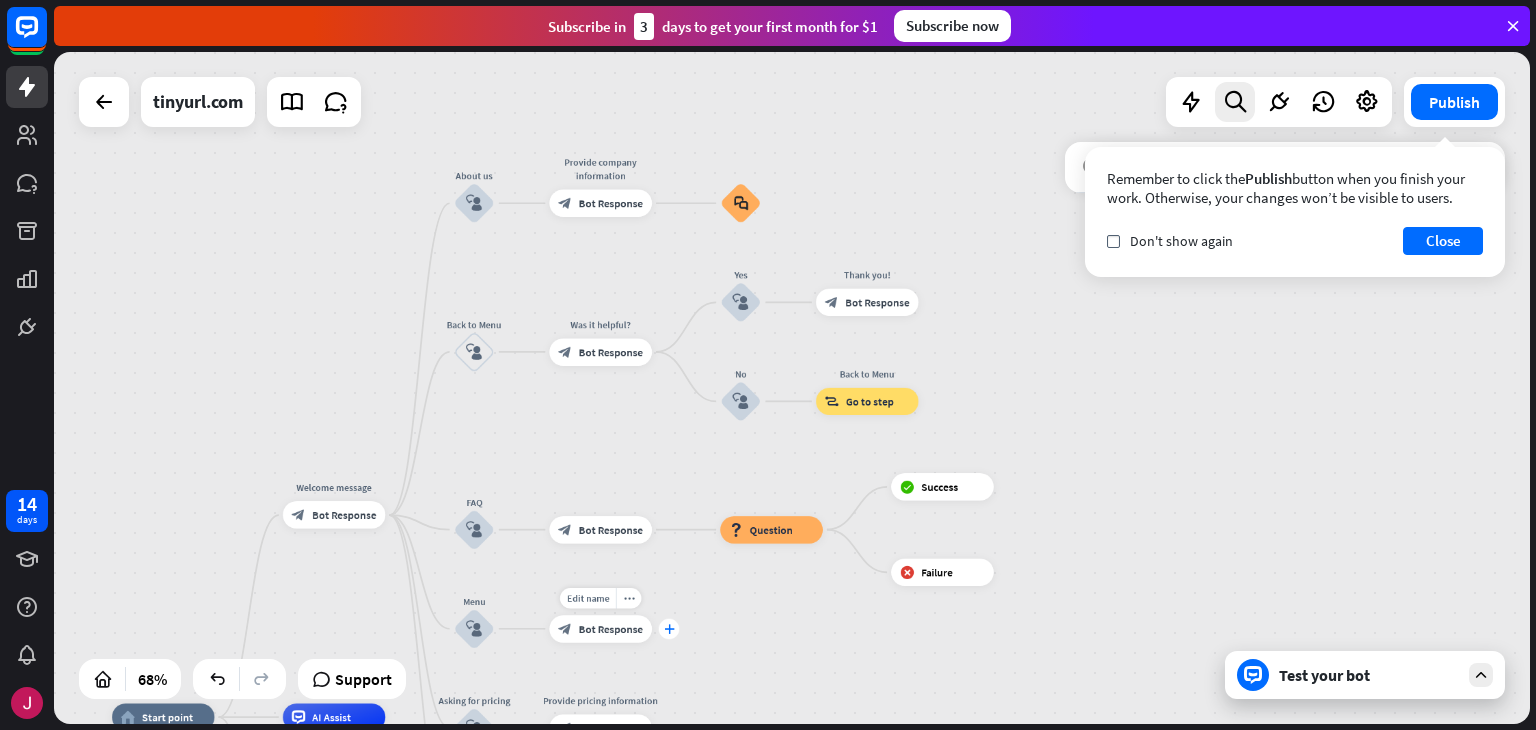 click on "plus" at bounding box center (669, 629) 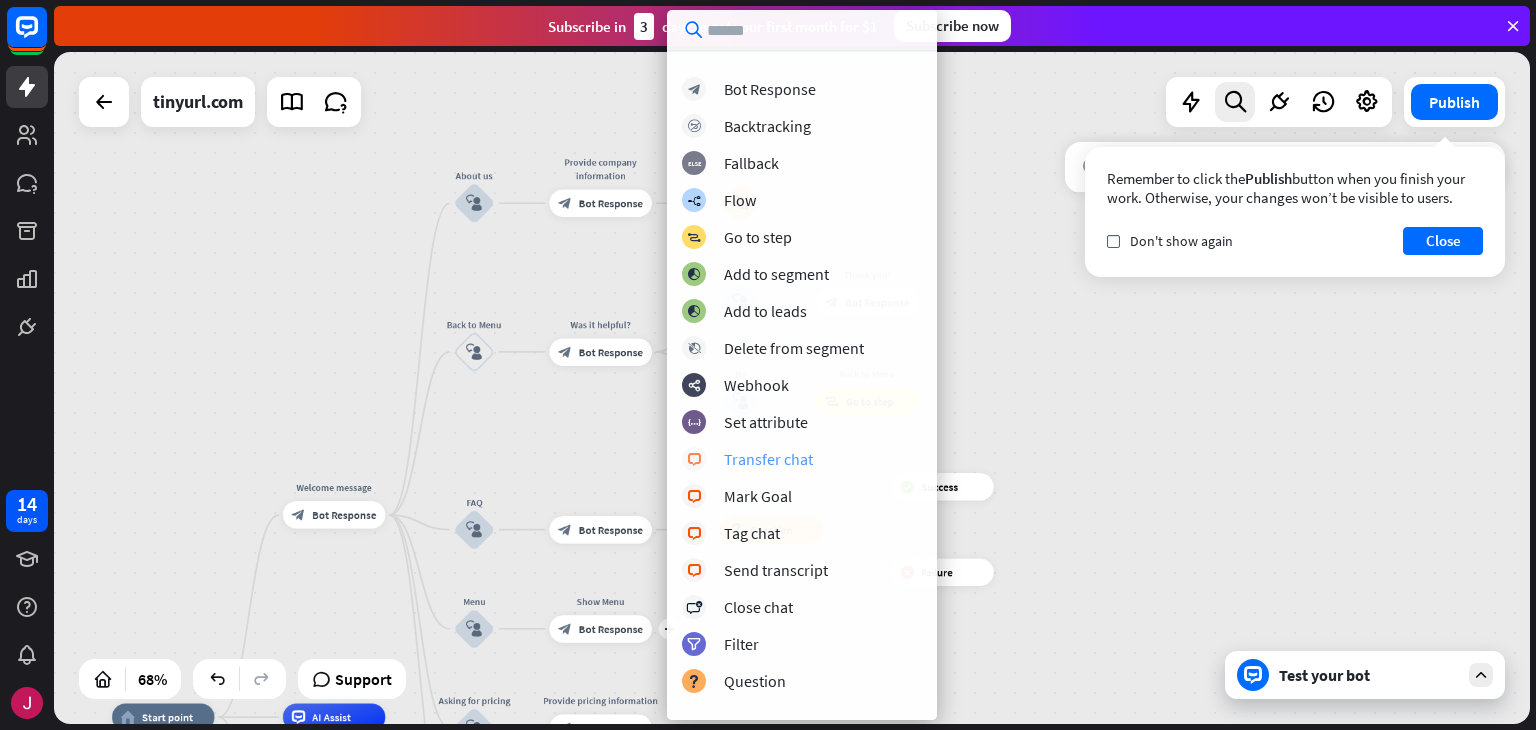 scroll, scrollTop: 107, scrollLeft: 0, axis: vertical 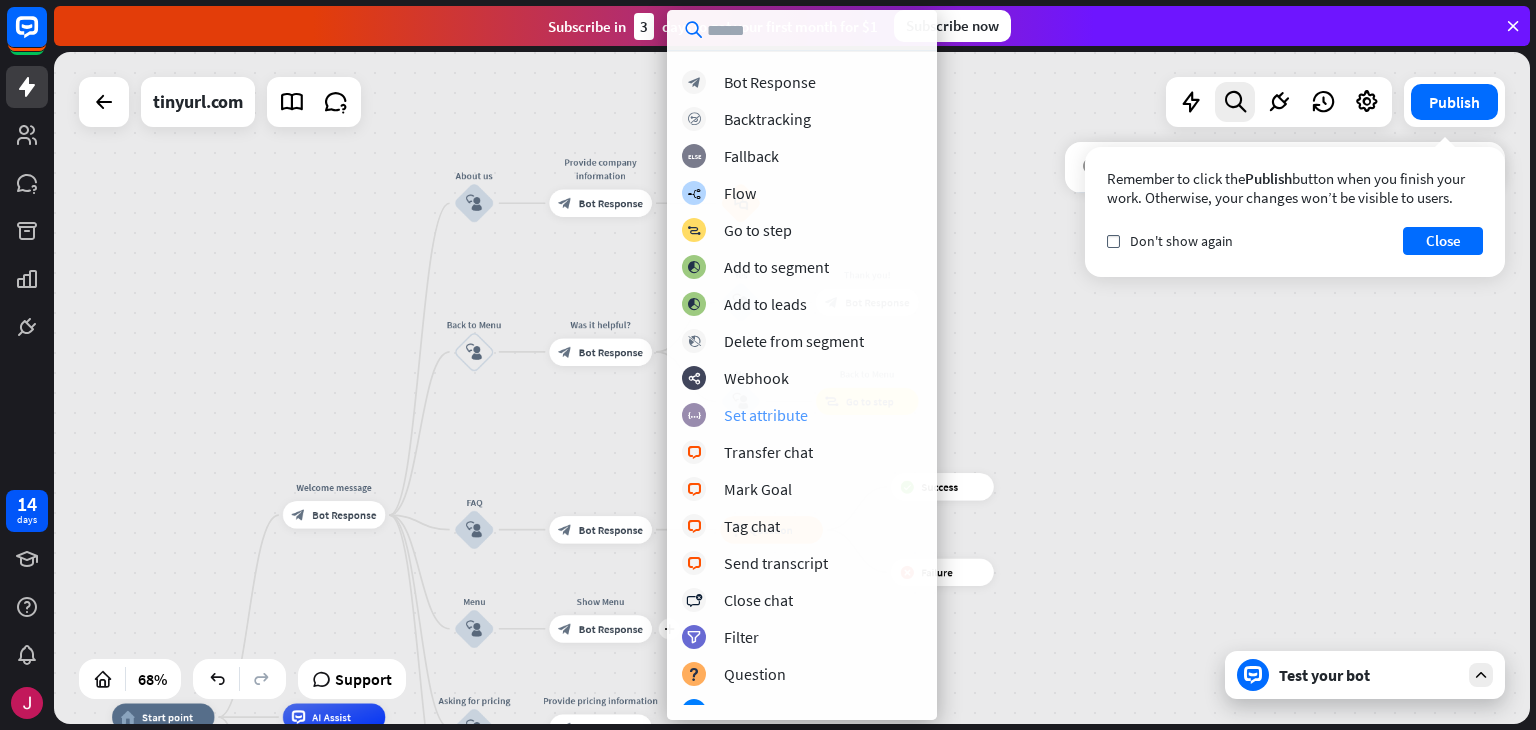 click on "Set attribute" at bounding box center (766, 415) 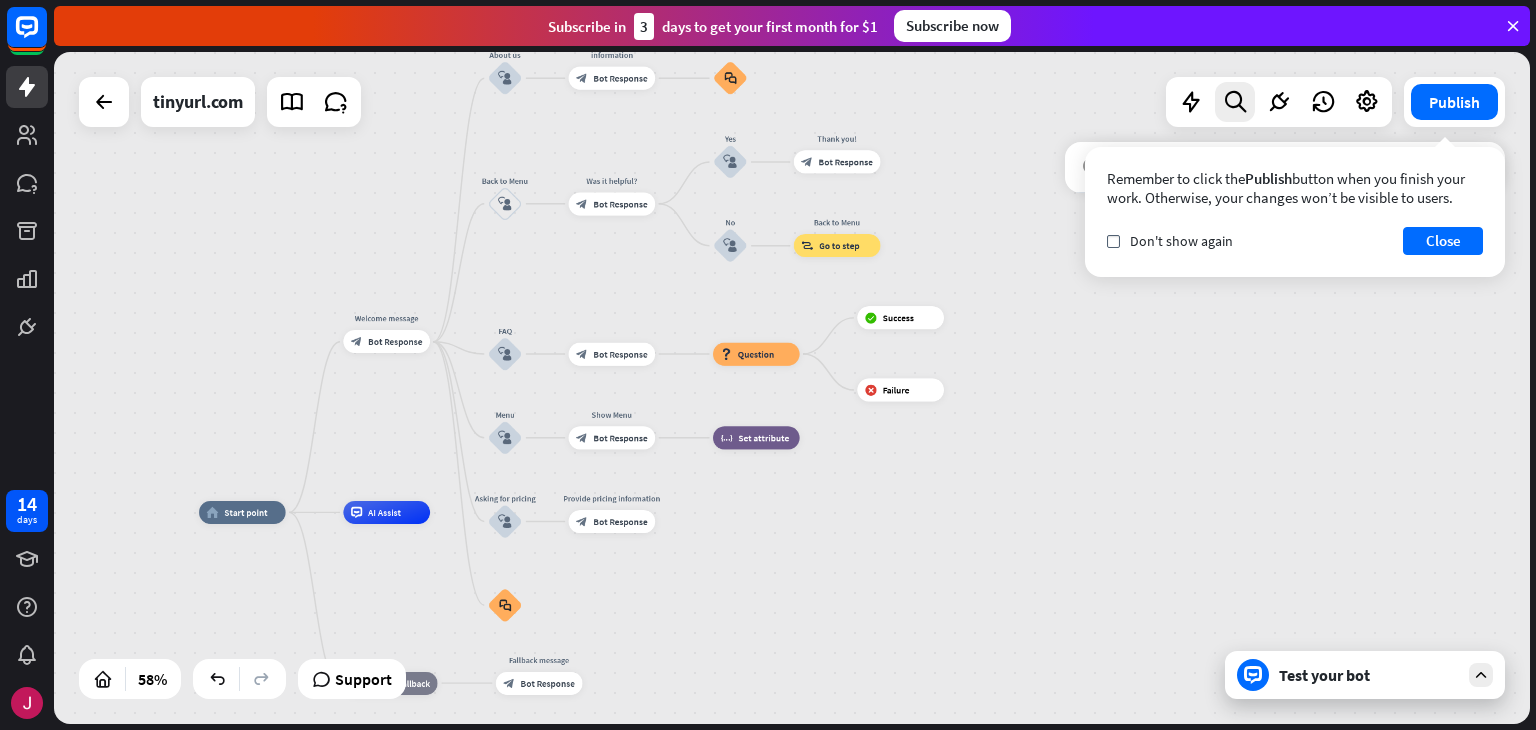 drag, startPoint x: 703, startPoint y: 683, endPoint x: 692, endPoint y: 495, distance: 188.32153 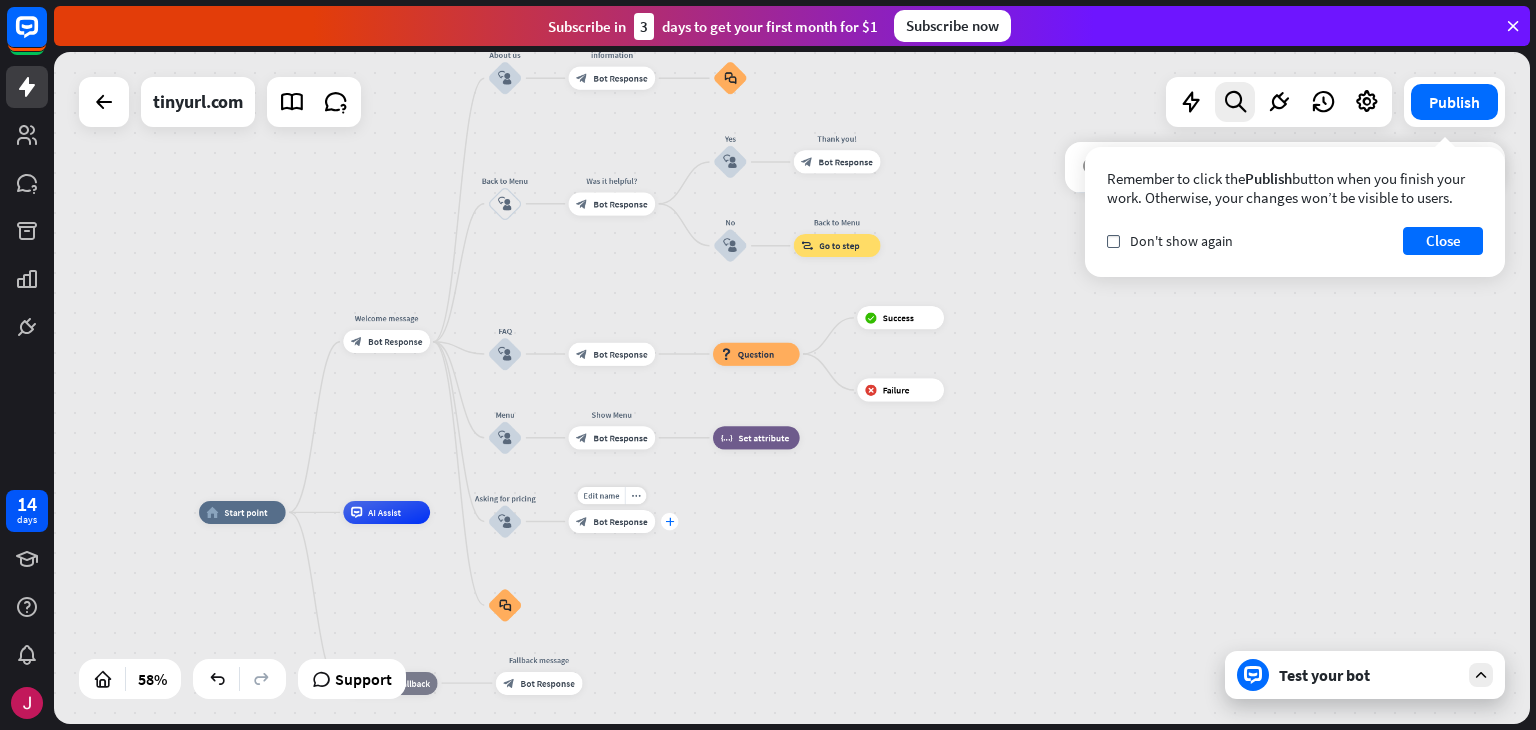 click on "plus" at bounding box center [669, 521] 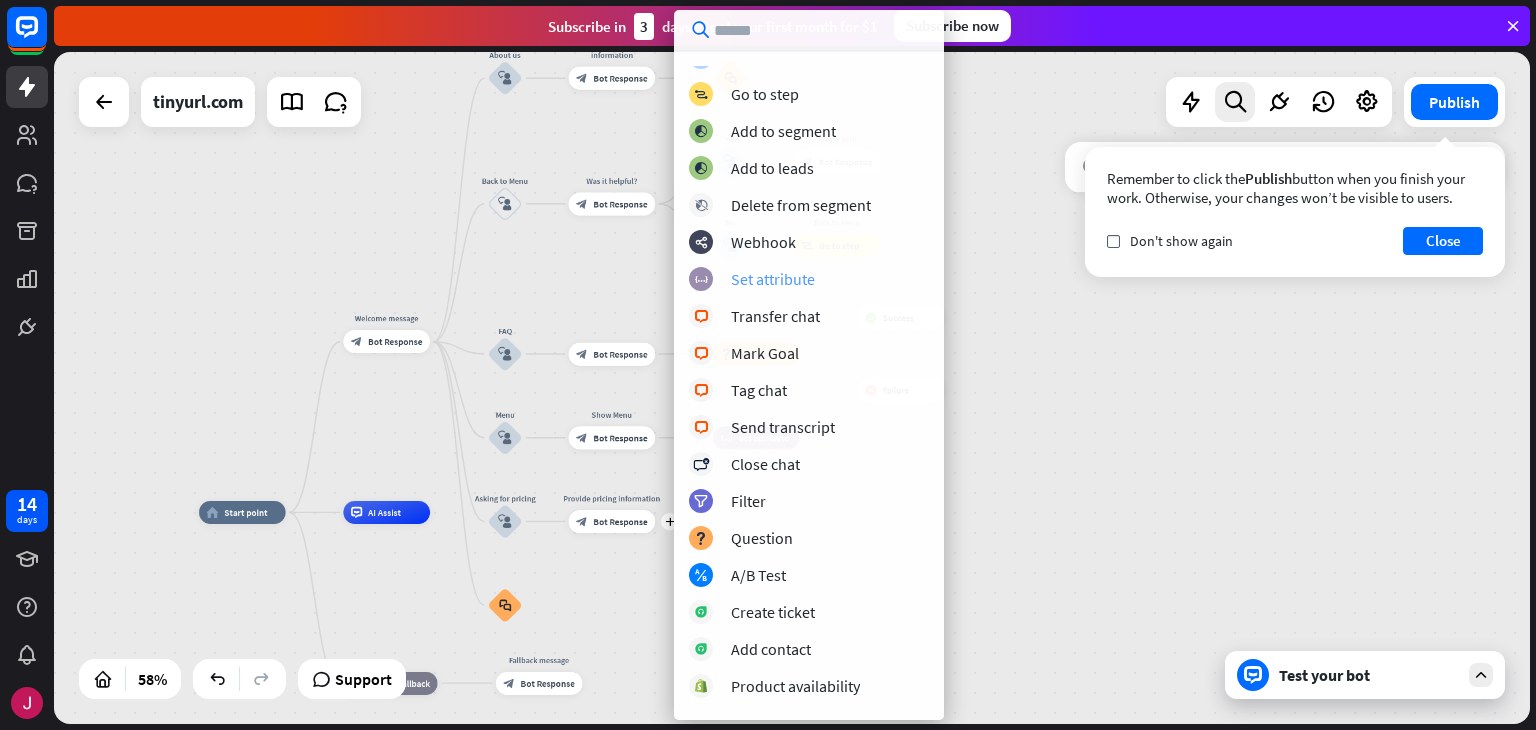 scroll, scrollTop: 246, scrollLeft: 0, axis: vertical 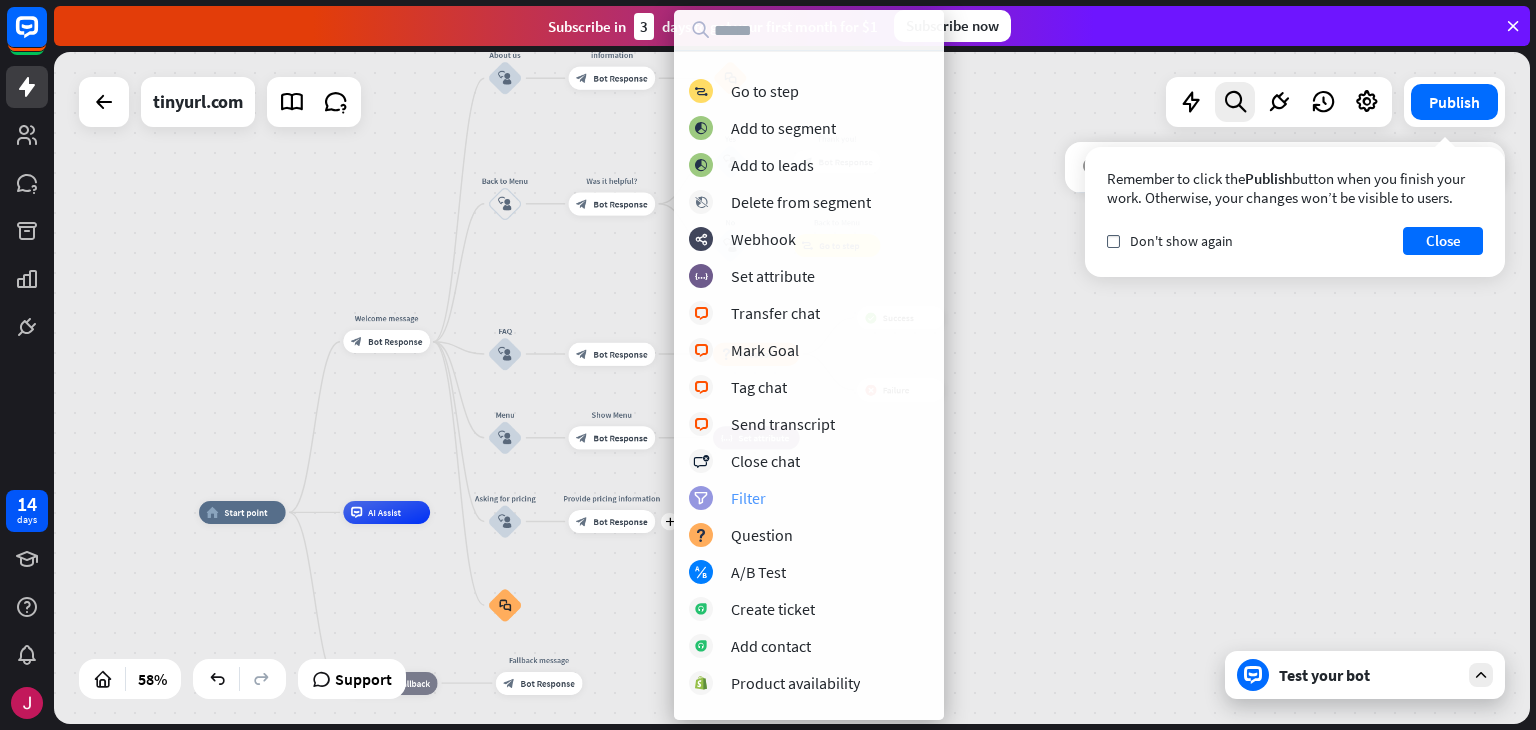 click on "Filter" at bounding box center (748, 498) 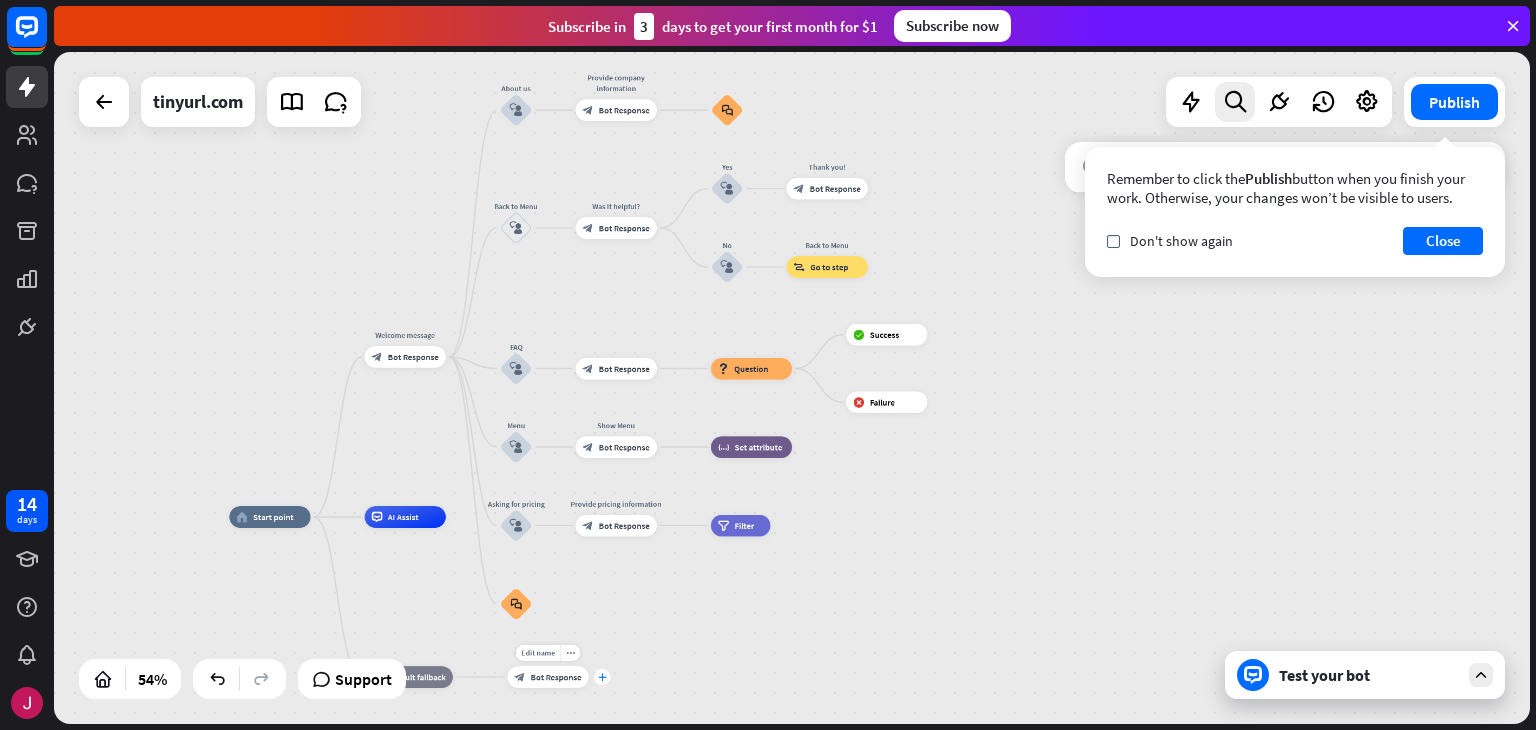 click on "plus" at bounding box center [602, 677] 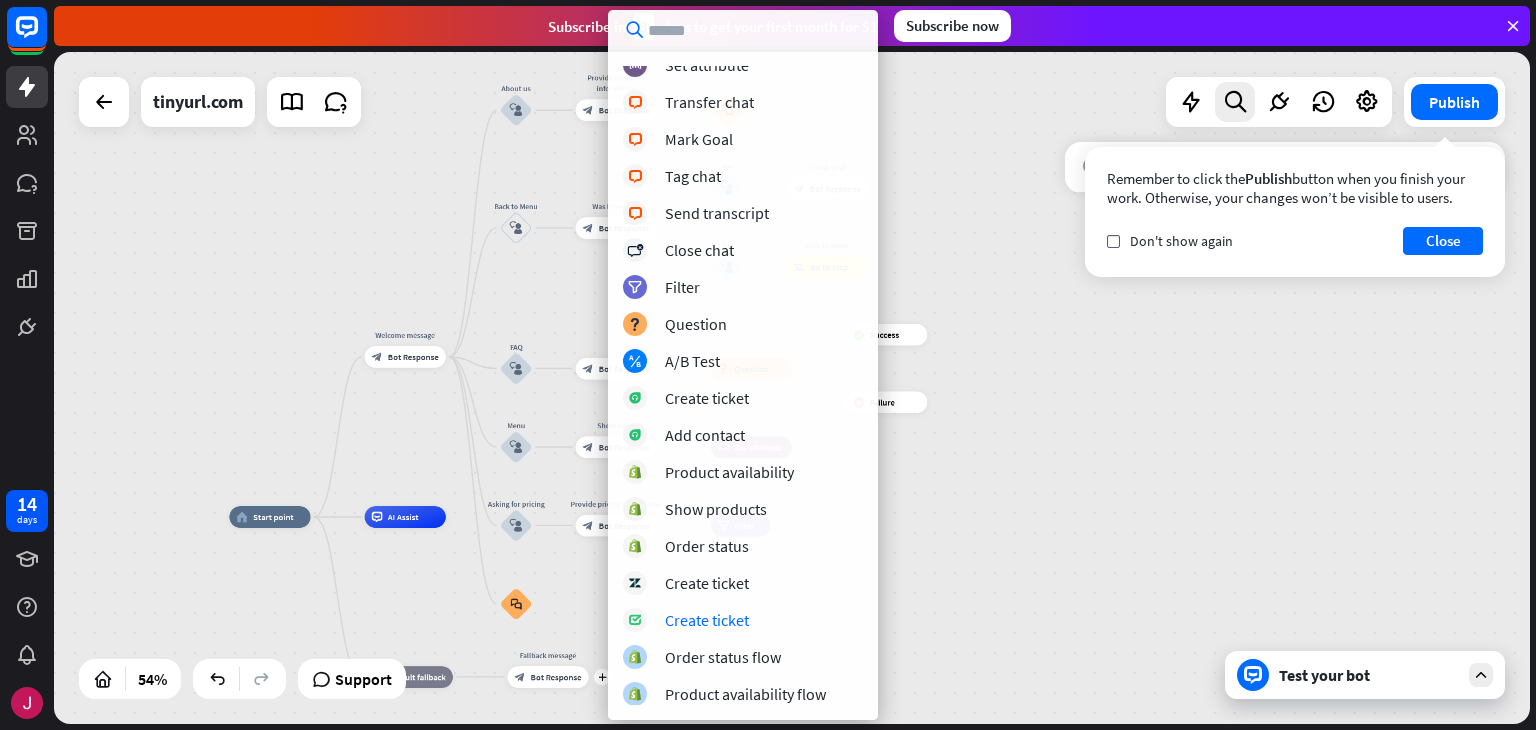 scroll, scrollTop: 0, scrollLeft: 0, axis: both 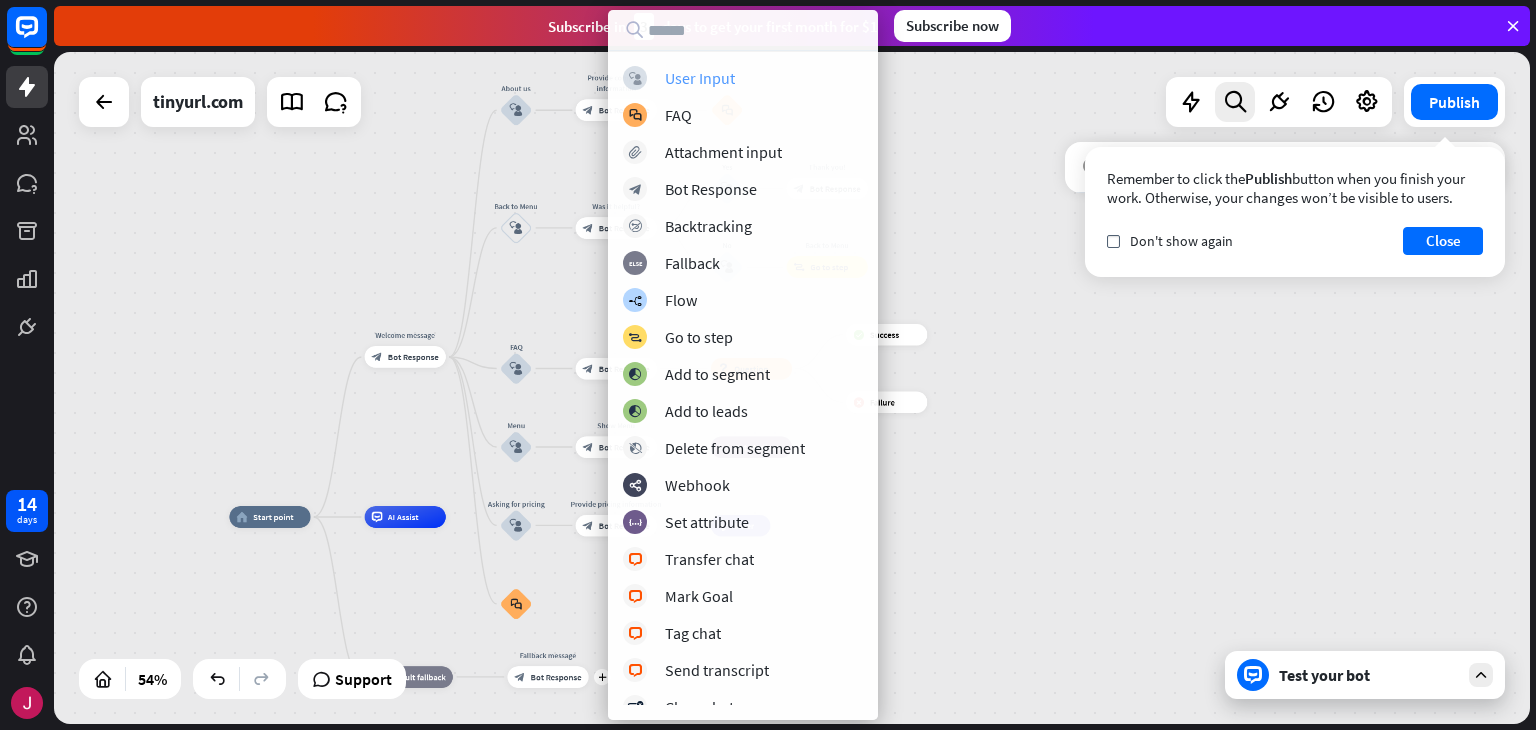 click on "User Input" at bounding box center (700, 78) 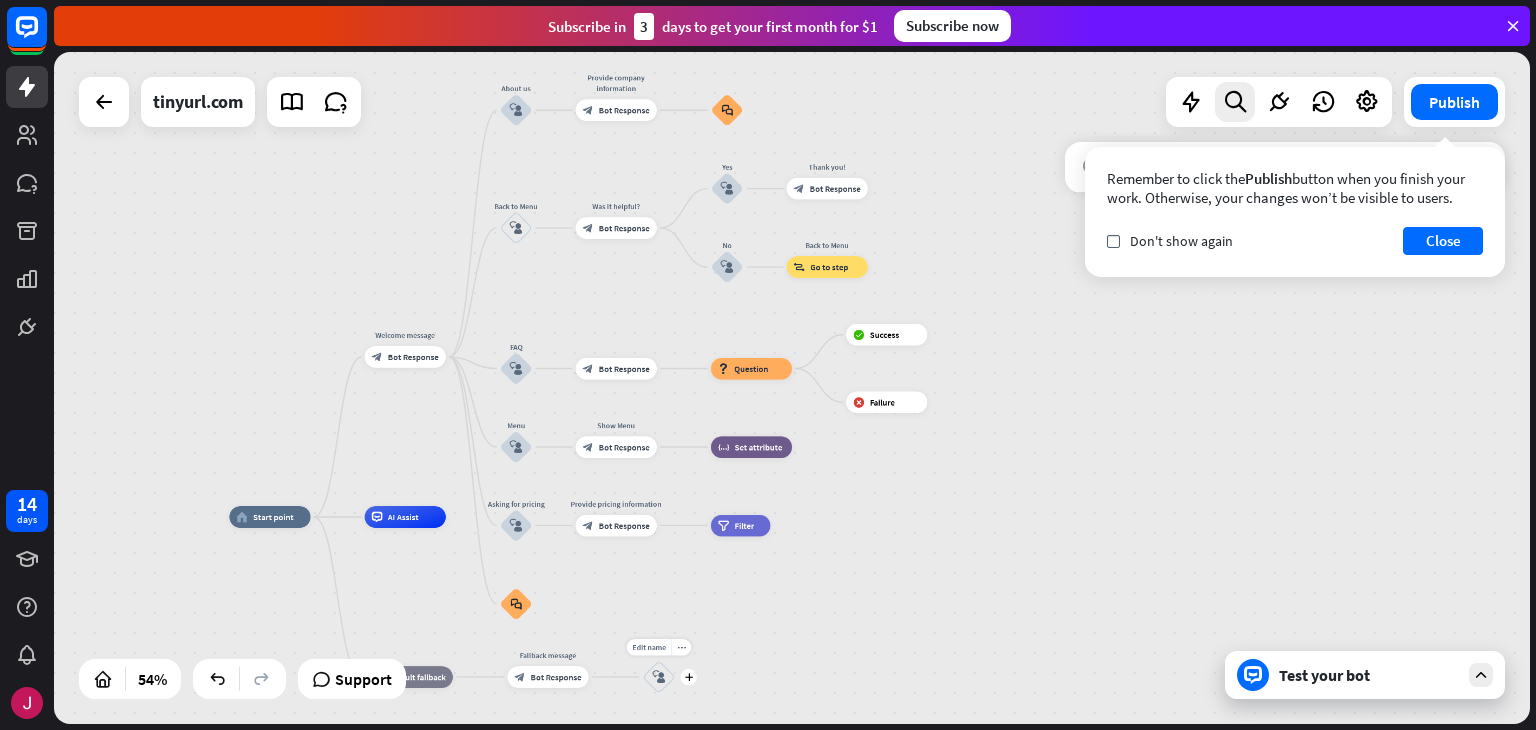 click on "Edit name   more_horiz         plus     block_user_input" at bounding box center (659, 677) 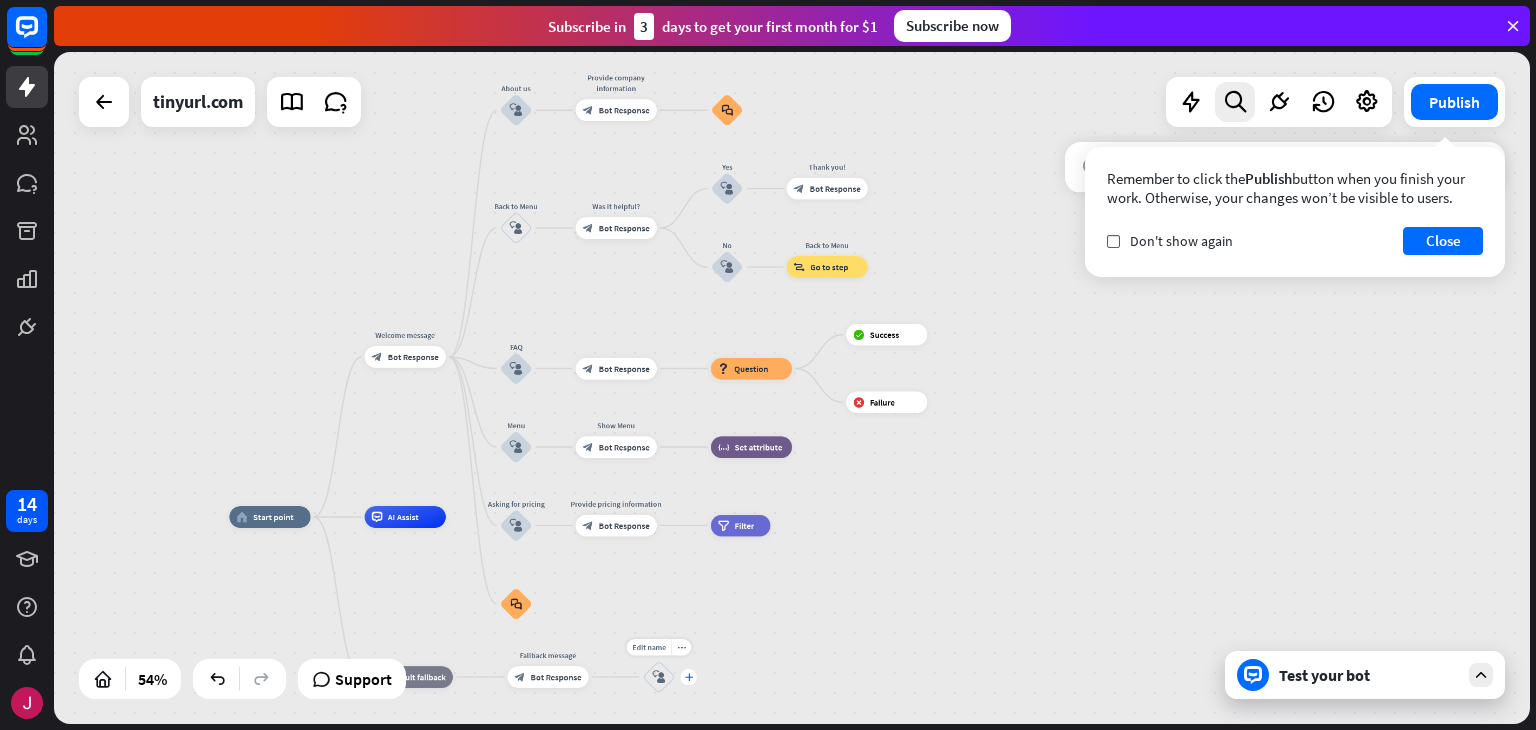 click on "plus" at bounding box center (689, 677) 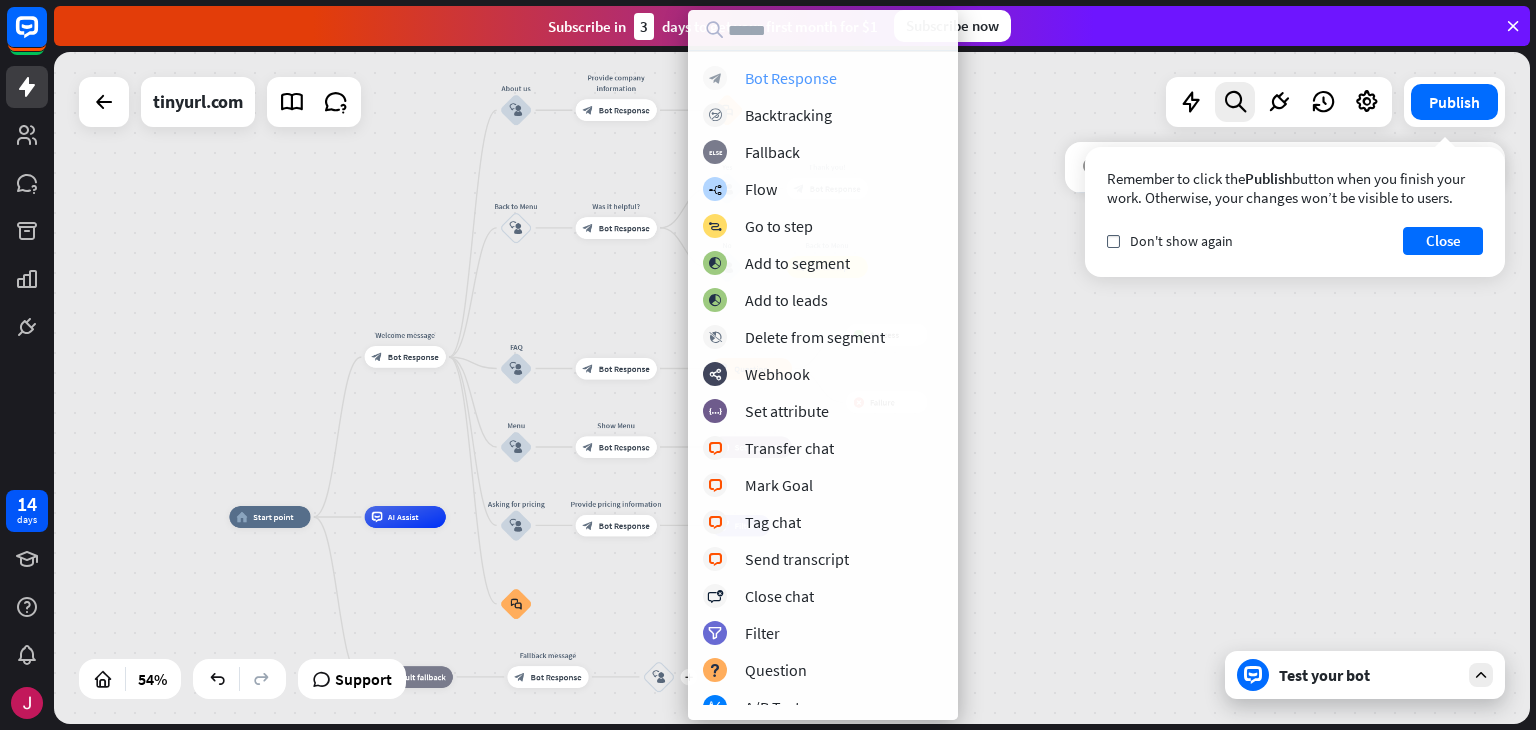 click on "block_bot_response
Bot Response" at bounding box center [823, 78] 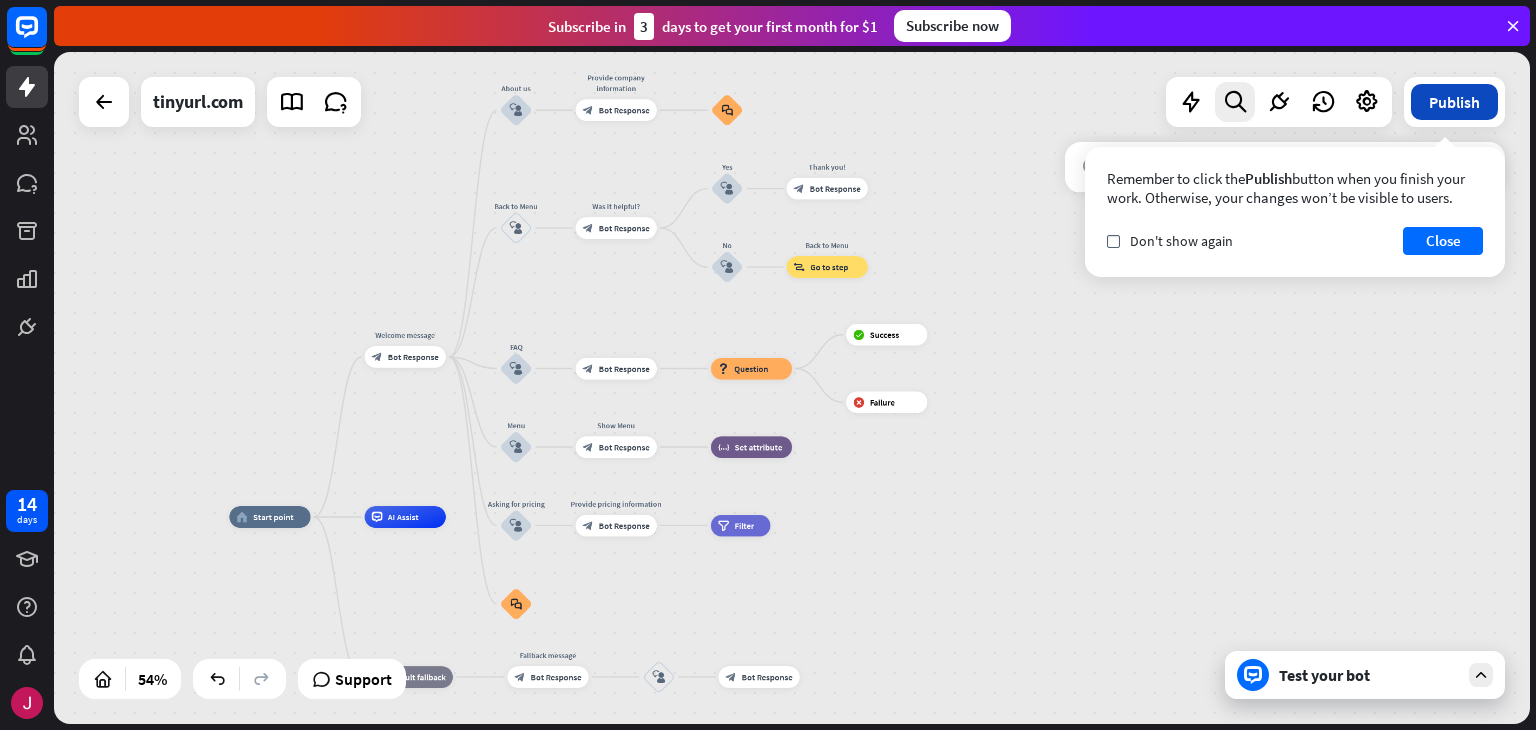click on "Publish" at bounding box center [1454, 102] 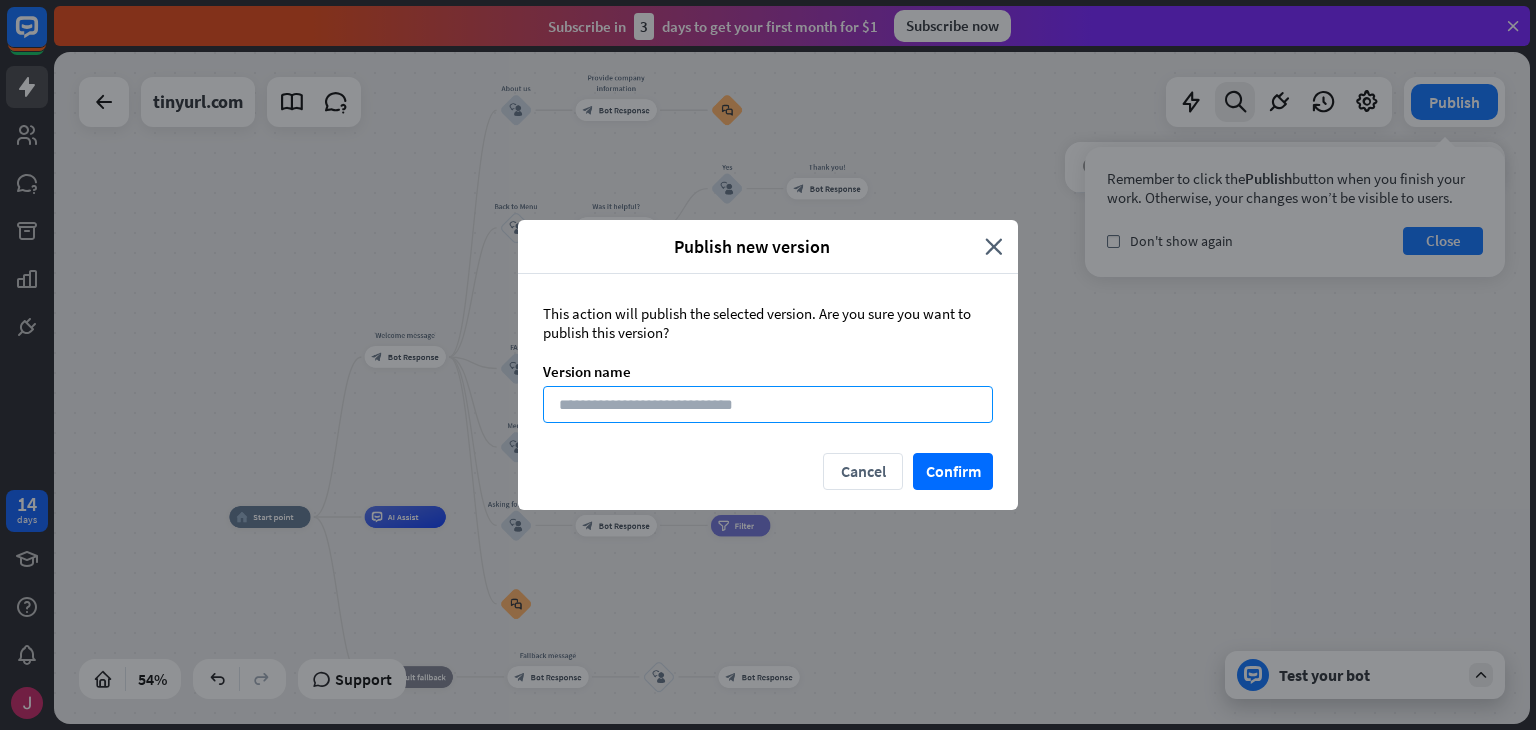 click at bounding box center (768, 404) 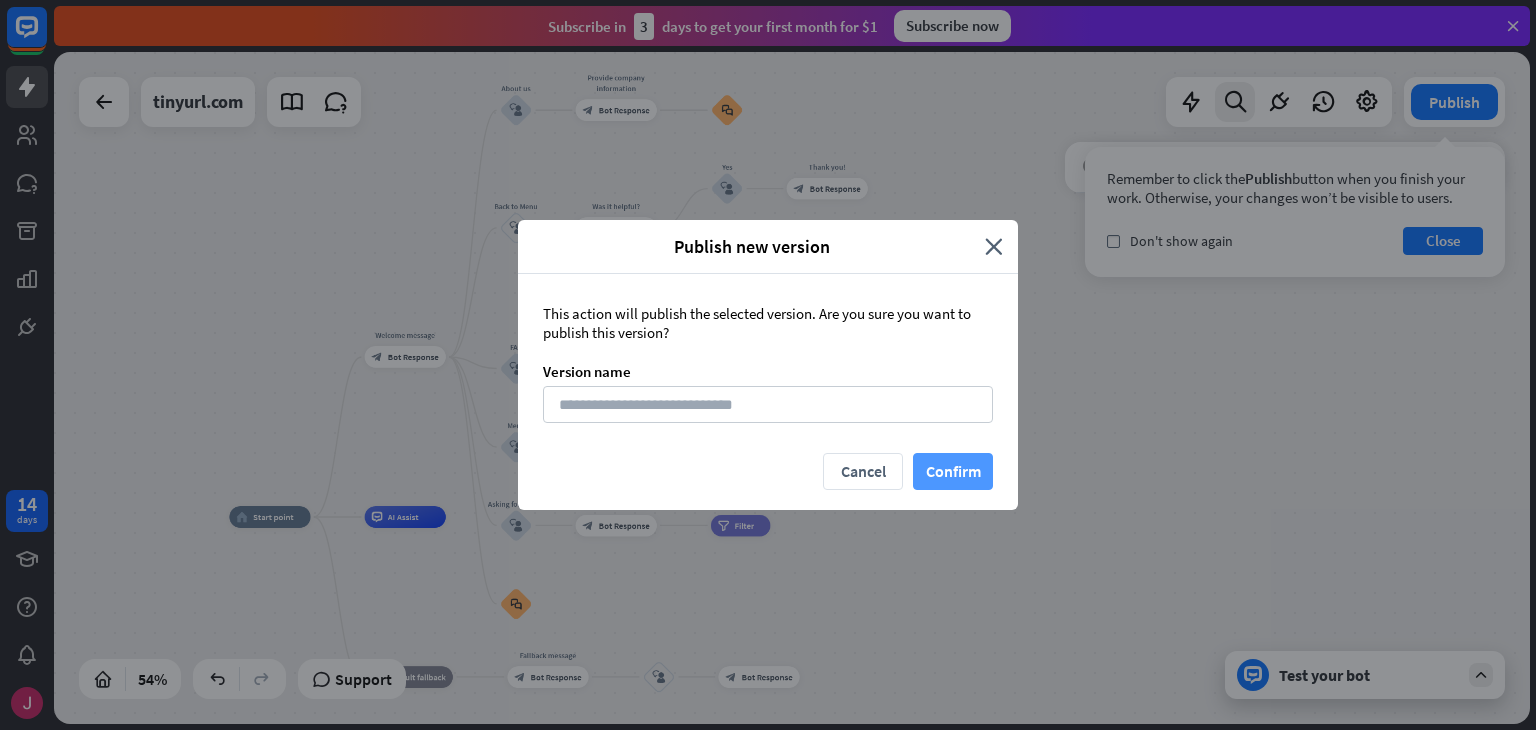 click on "Confirm" at bounding box center [953, 471] 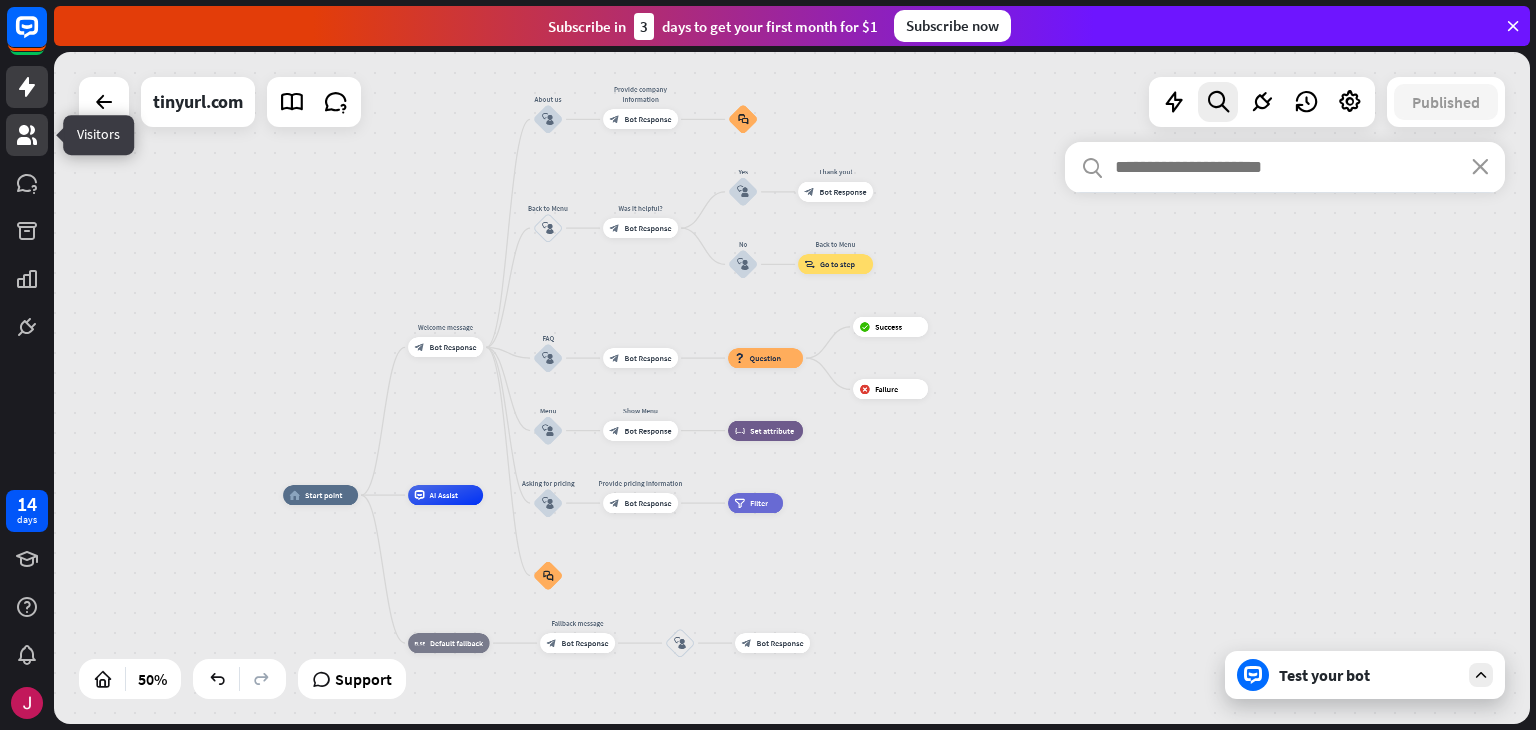 click at bounding box center (27, 135) 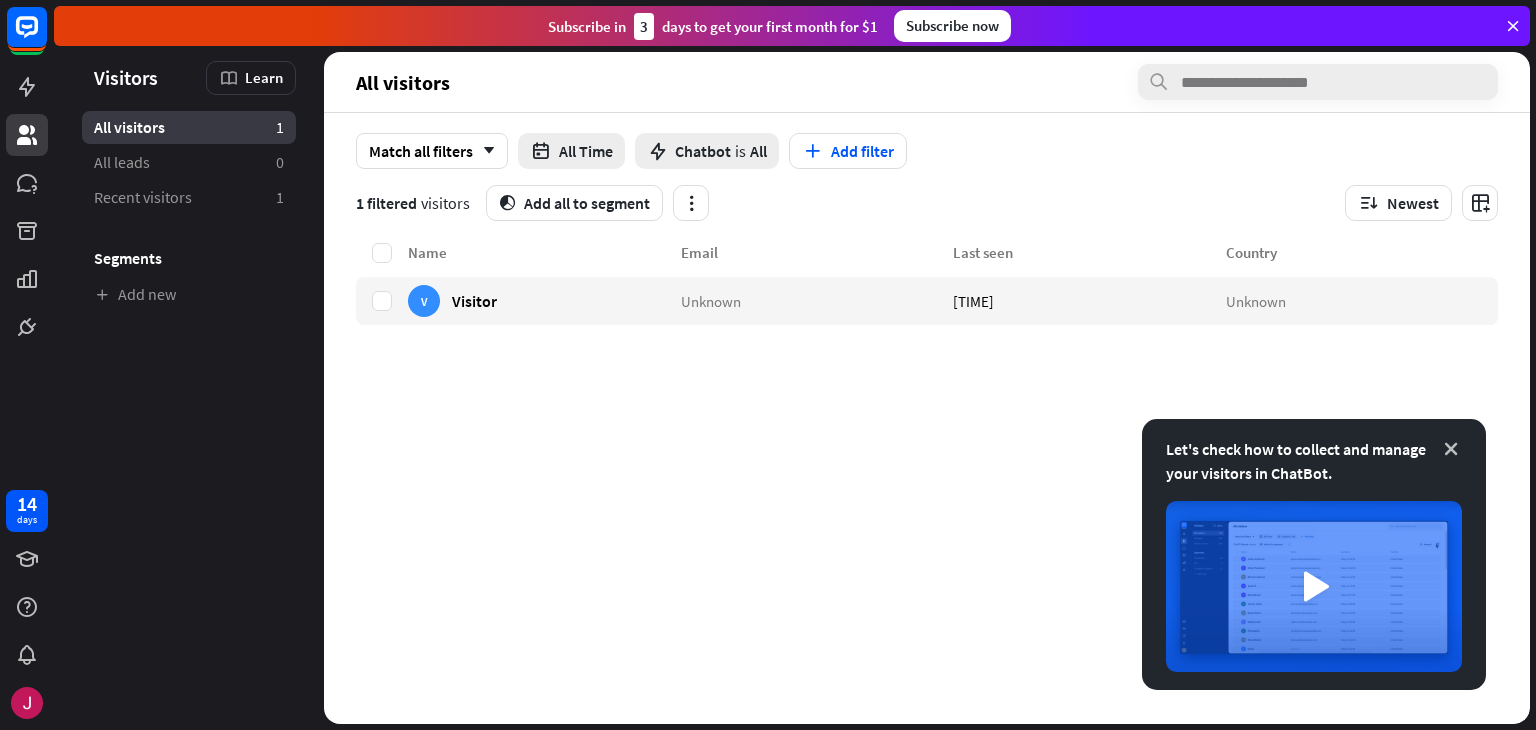 click at bounding box center [1451, 449] 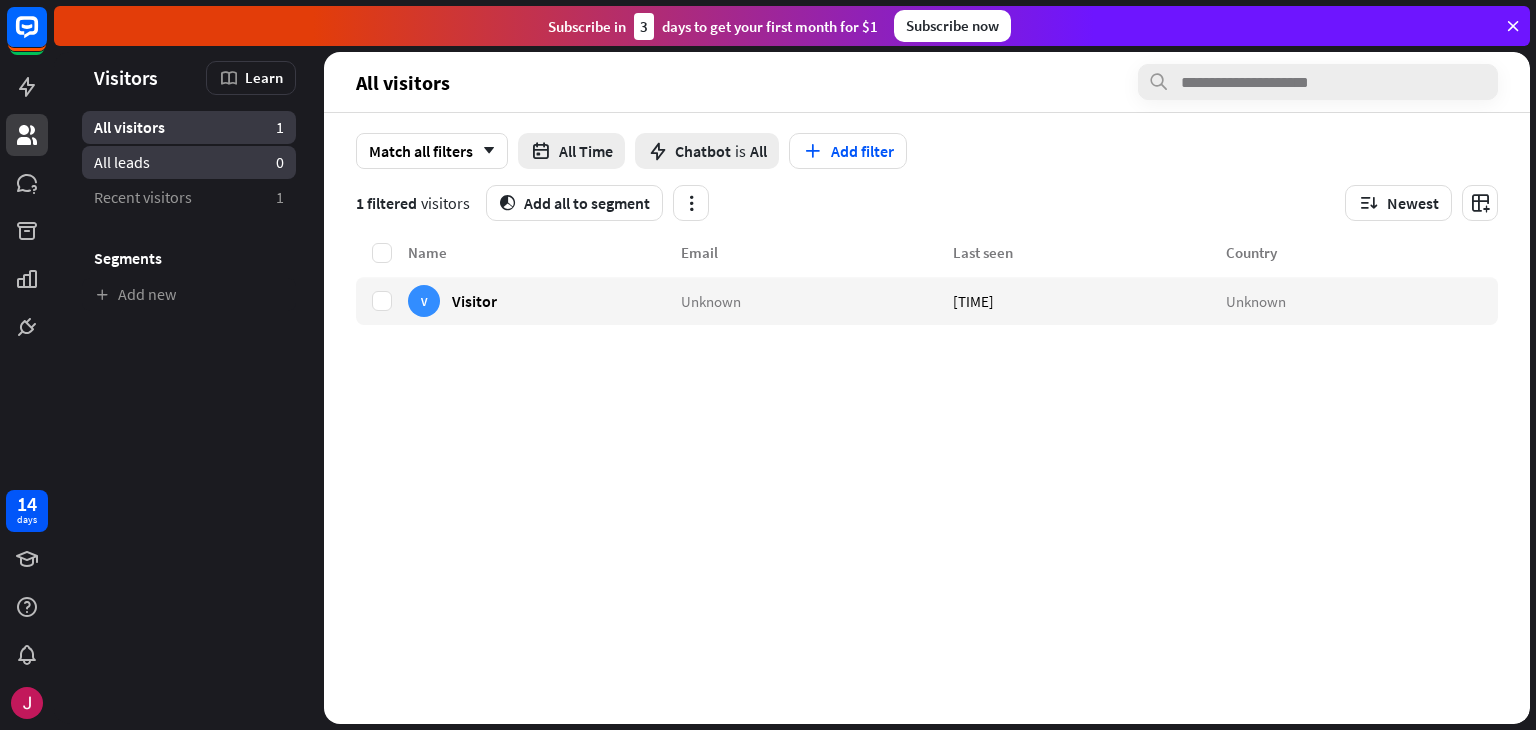 click on "All leads
0" at bounding box center [189, 162] 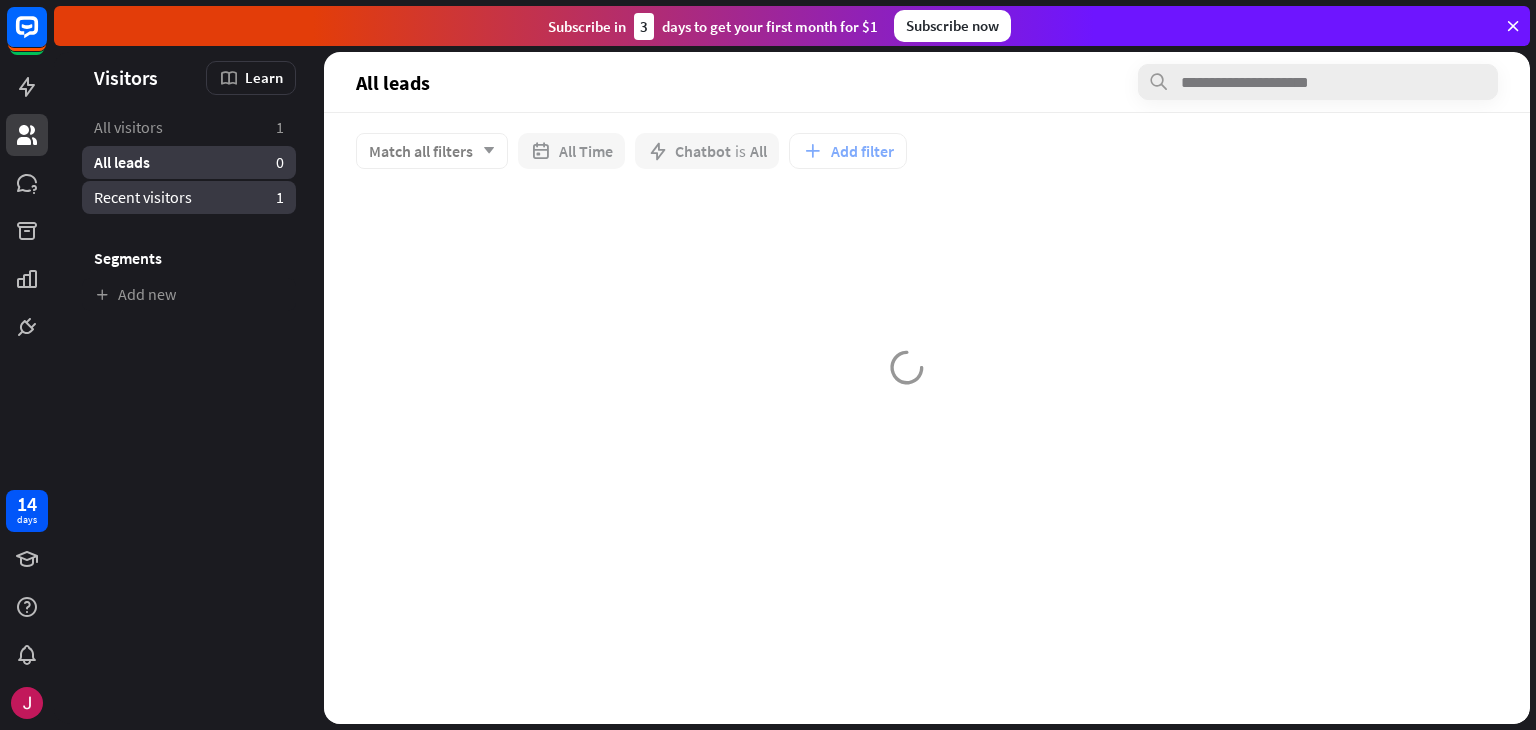 click on "Recent visitors" at bounding box center [143, 197] 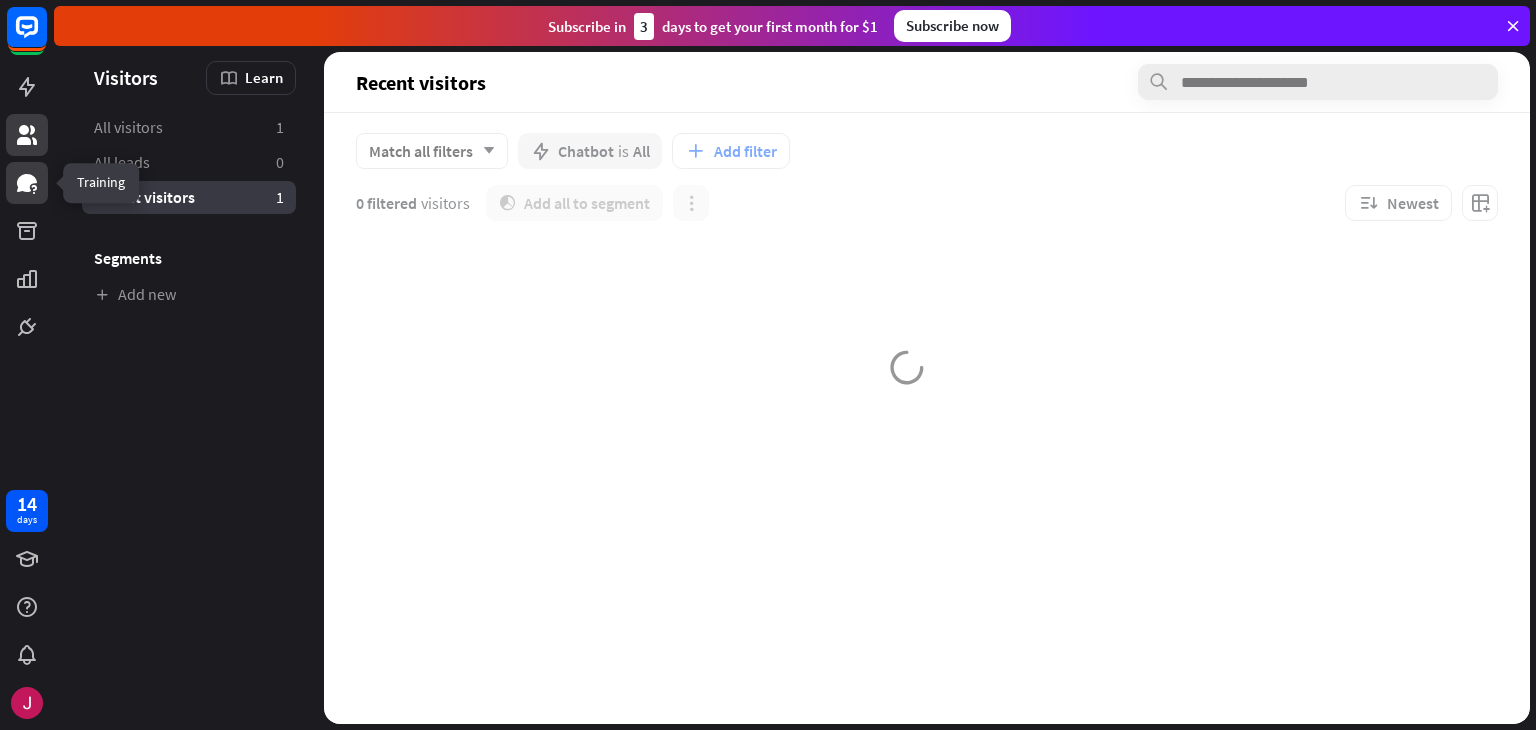click at bounding box center [27, 183] 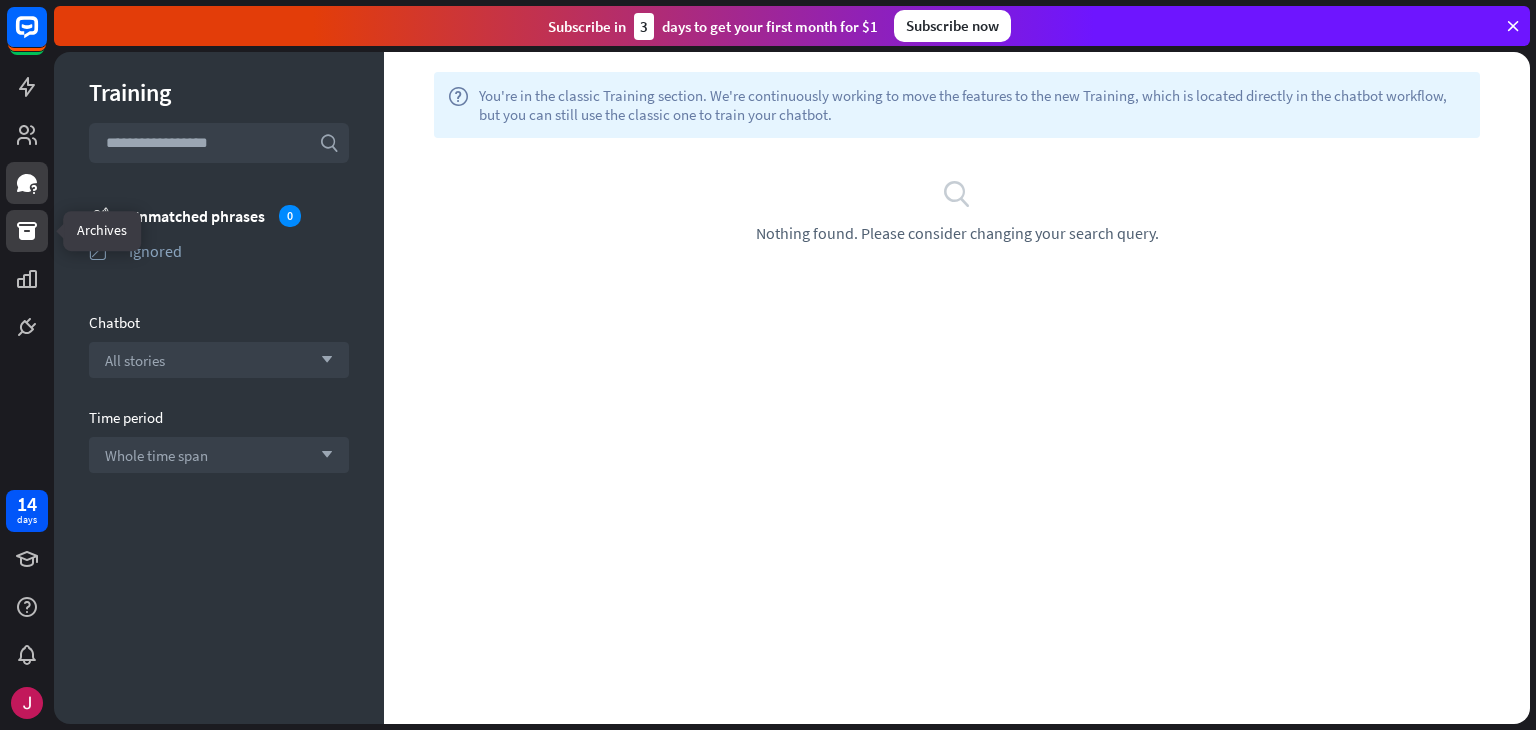 click 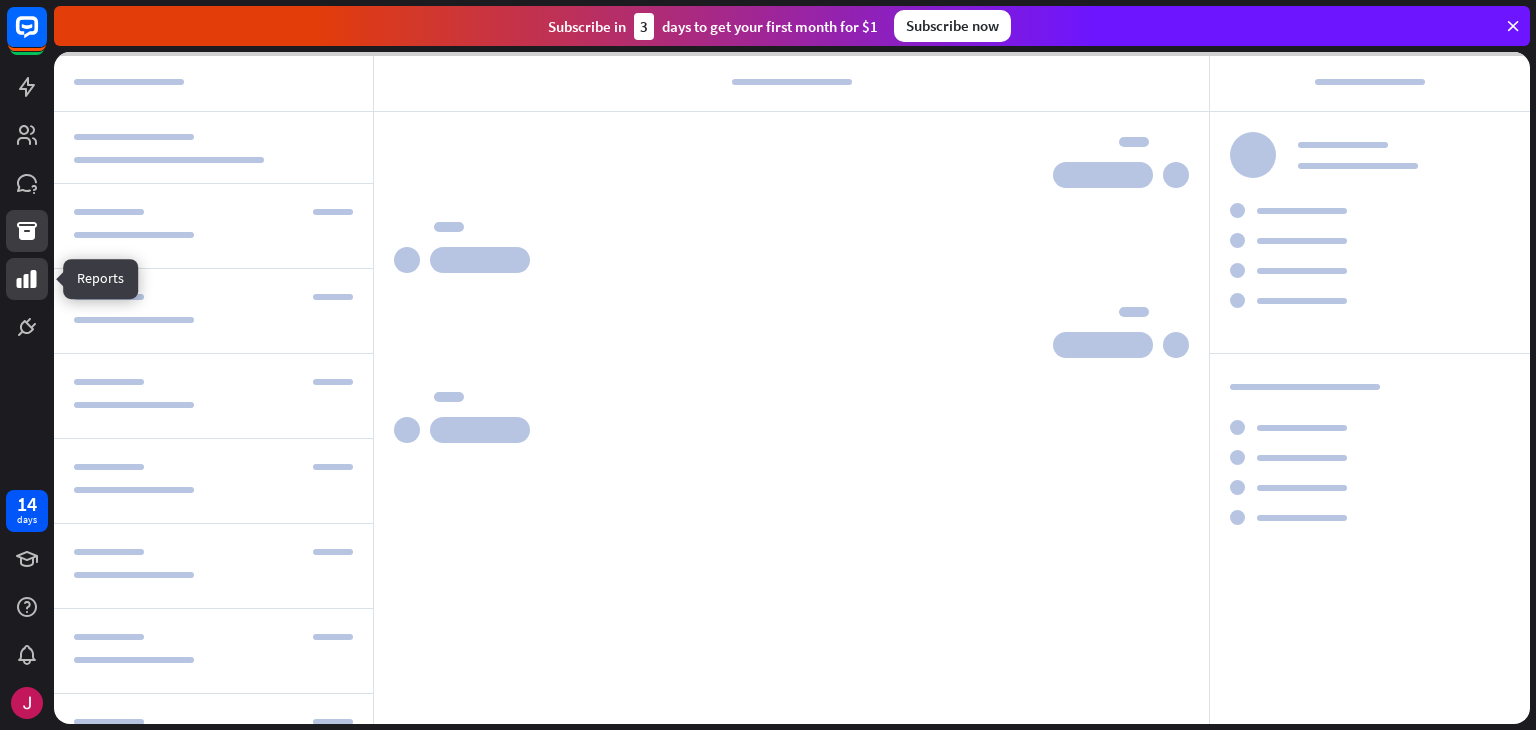 click at bounding box center (27, 279) 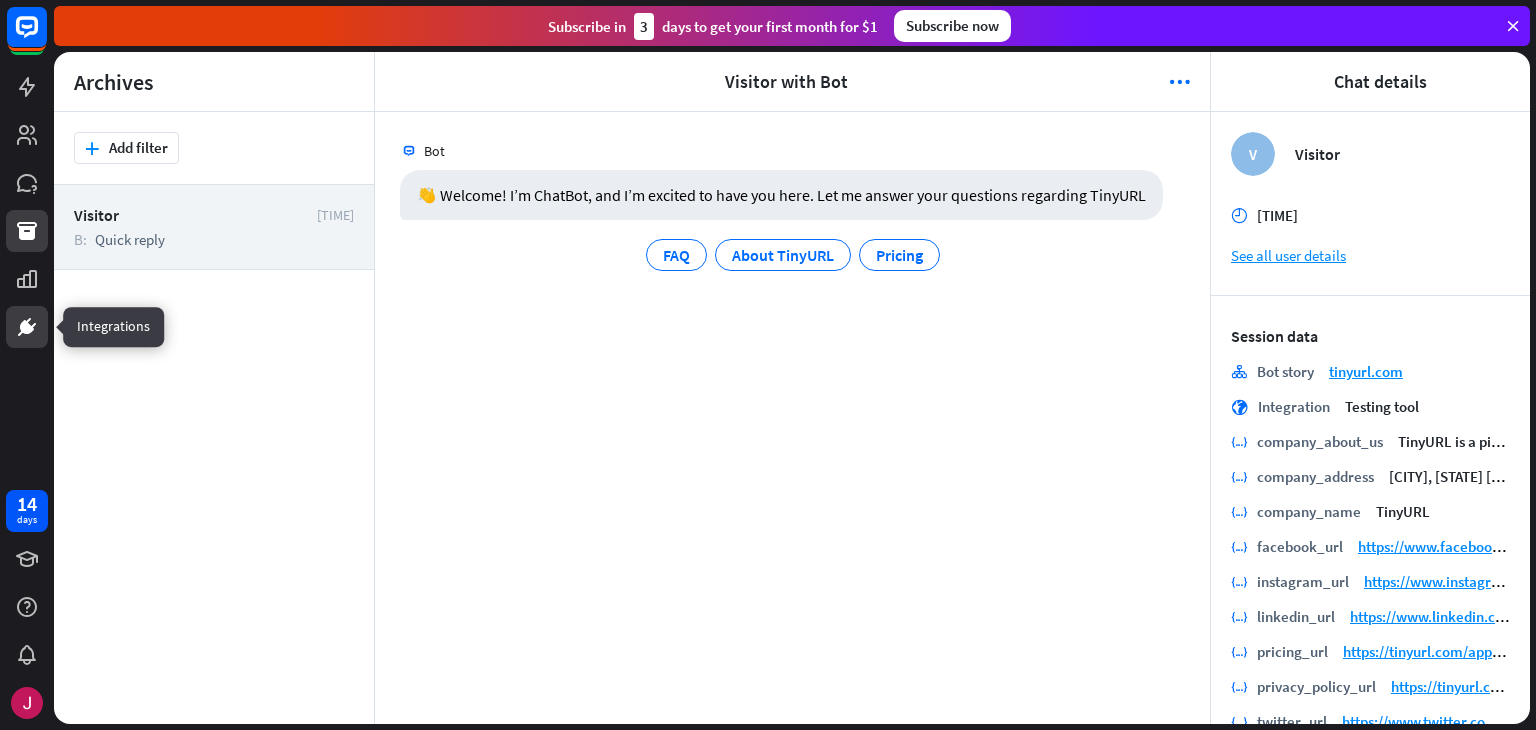 click 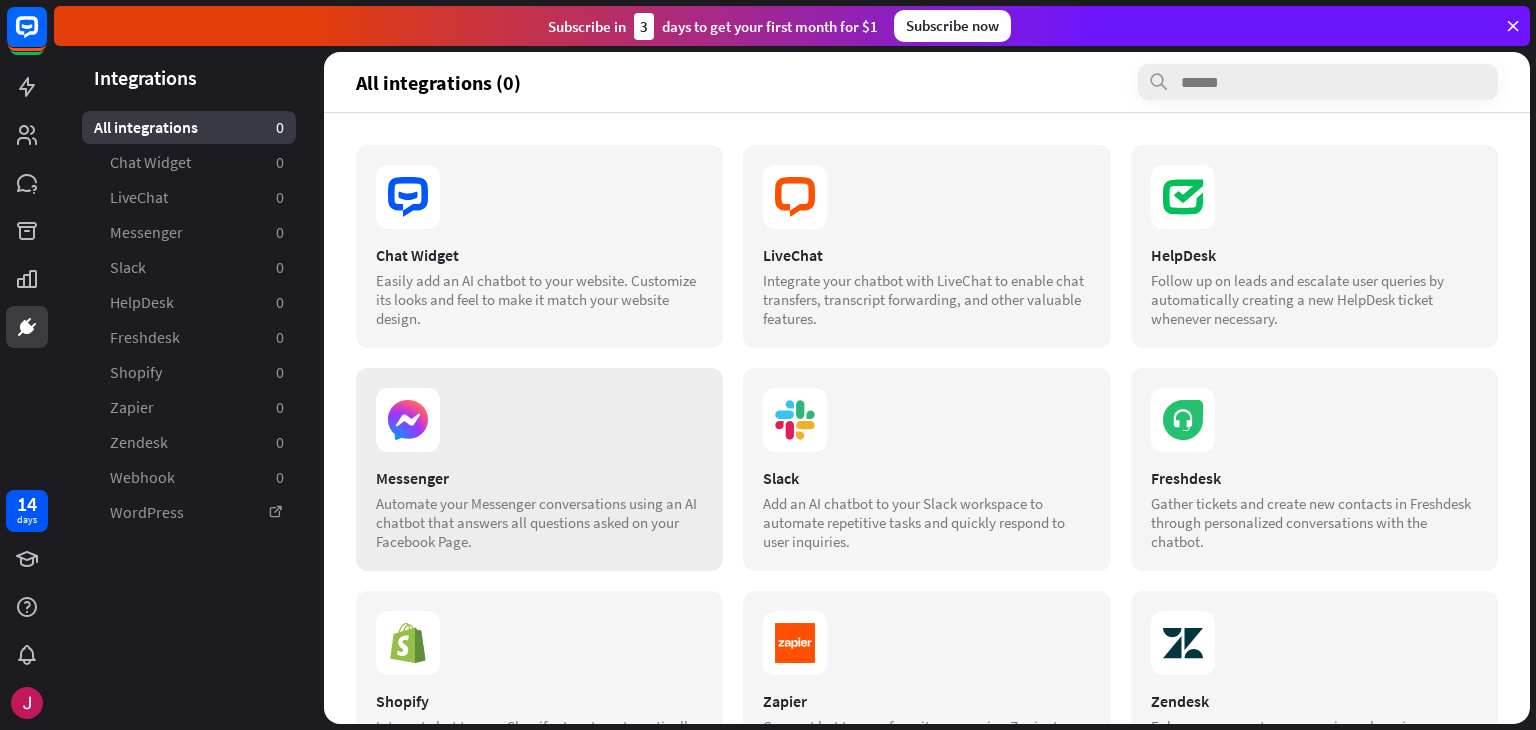 scroll, scrollTop: 324, scrollLeft: 0, axis: vertical 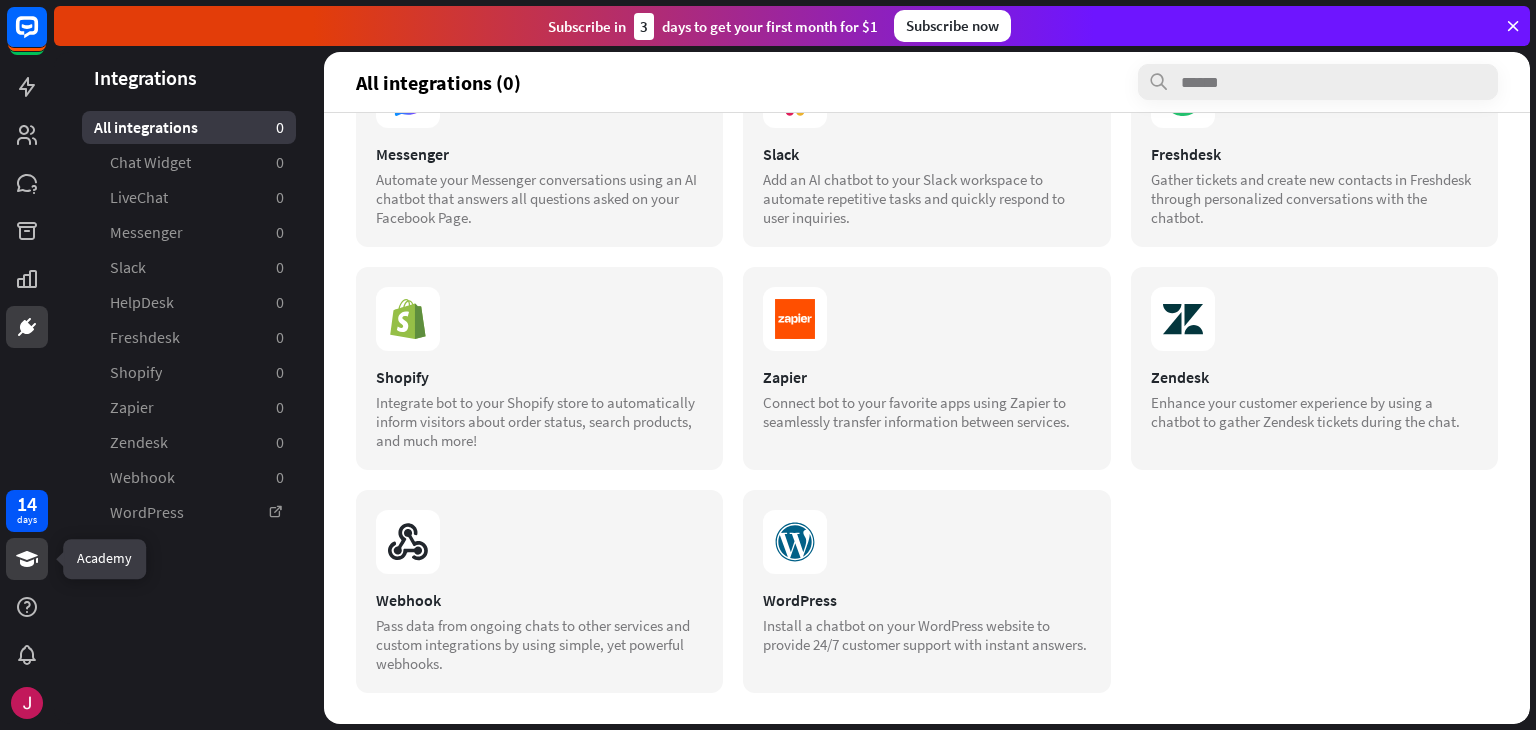 click at bounding box center [27, 559] 